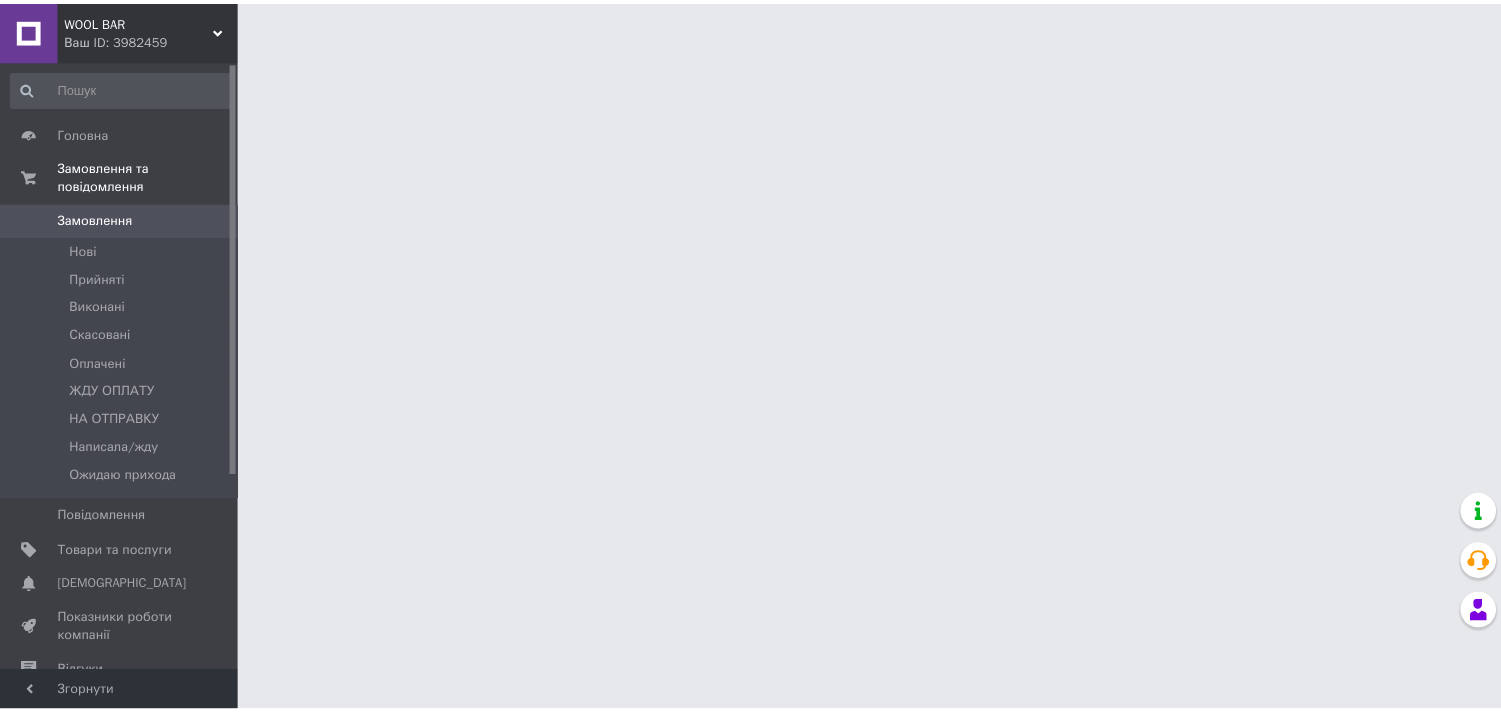 scroll, scrollTop: 0, scrollLeft: 0, axis: both 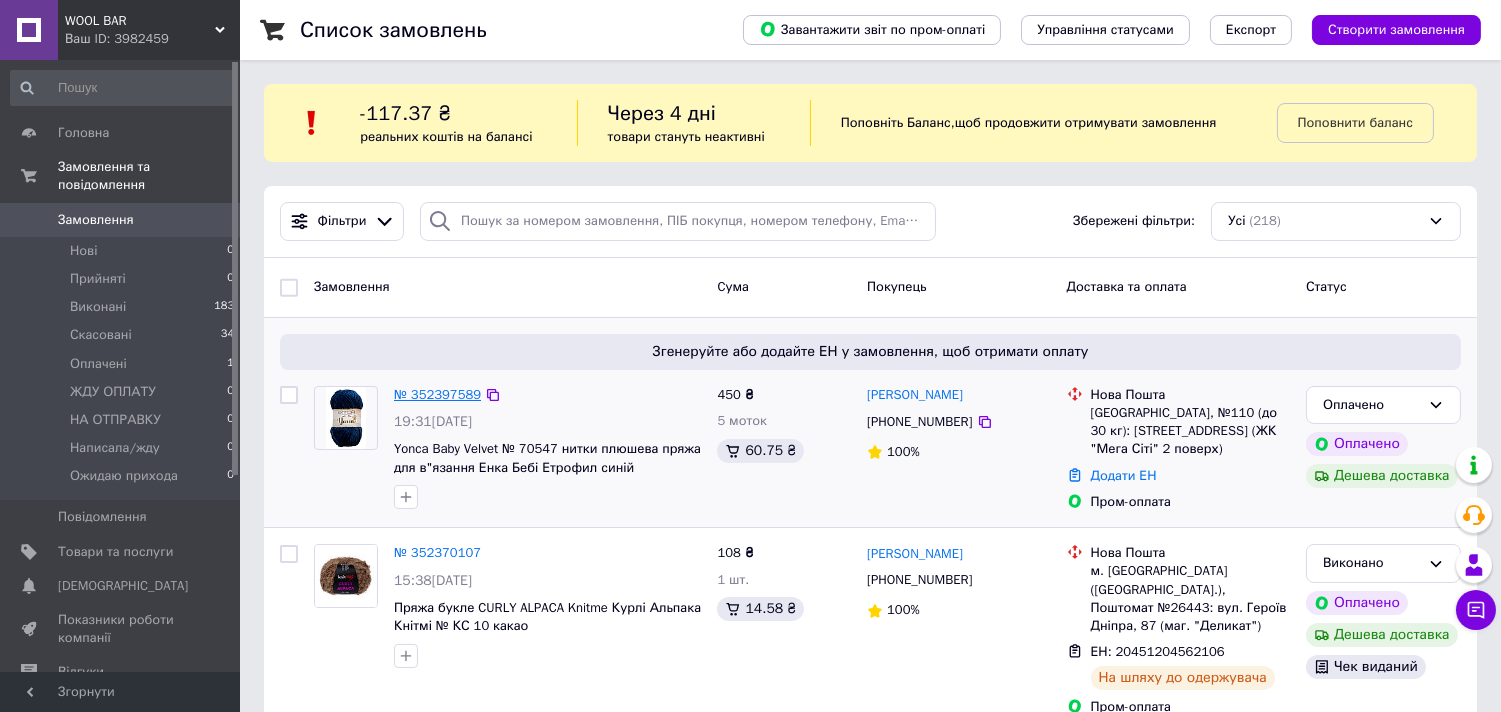 click on "№ 352397589" at bounding box center (437, 394) 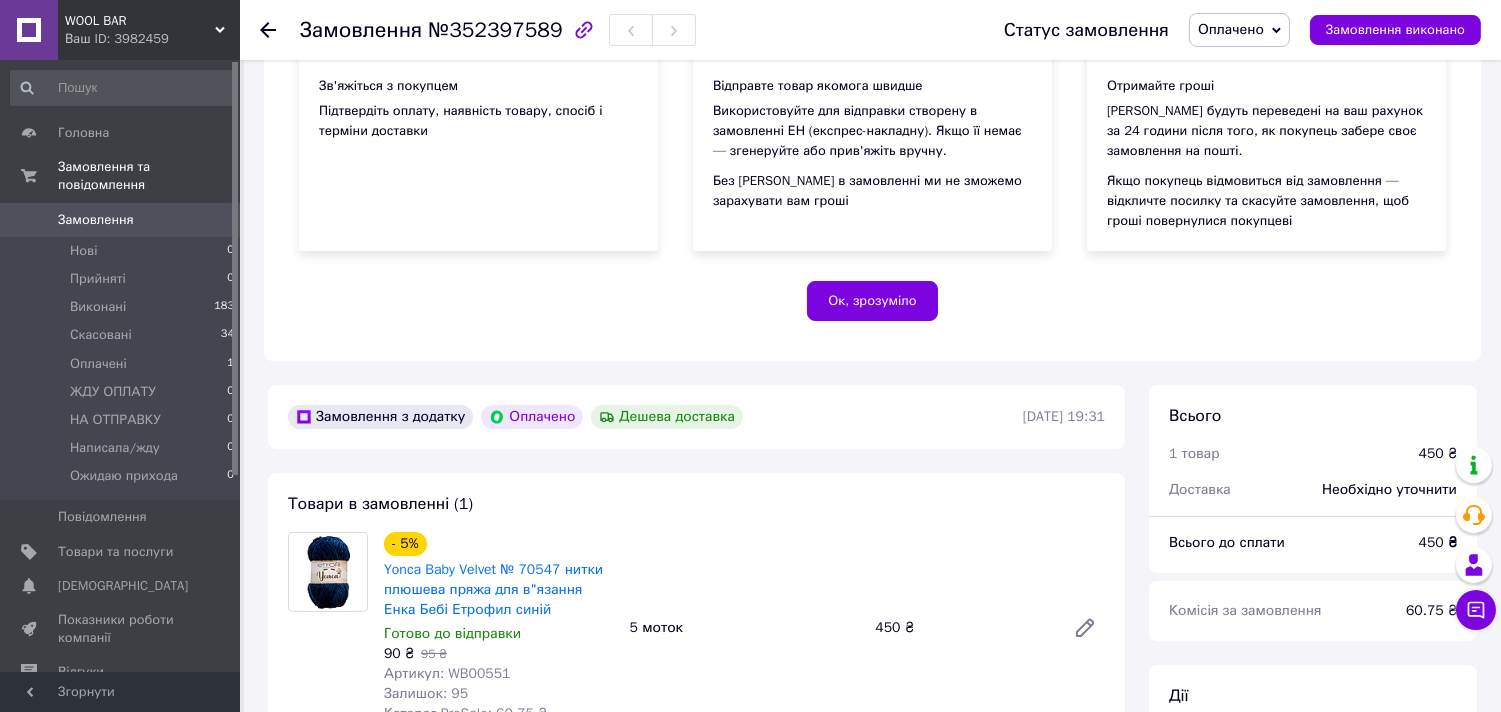 scroll, scrollTop: 444, scrollLeft: 0, axis: vertical 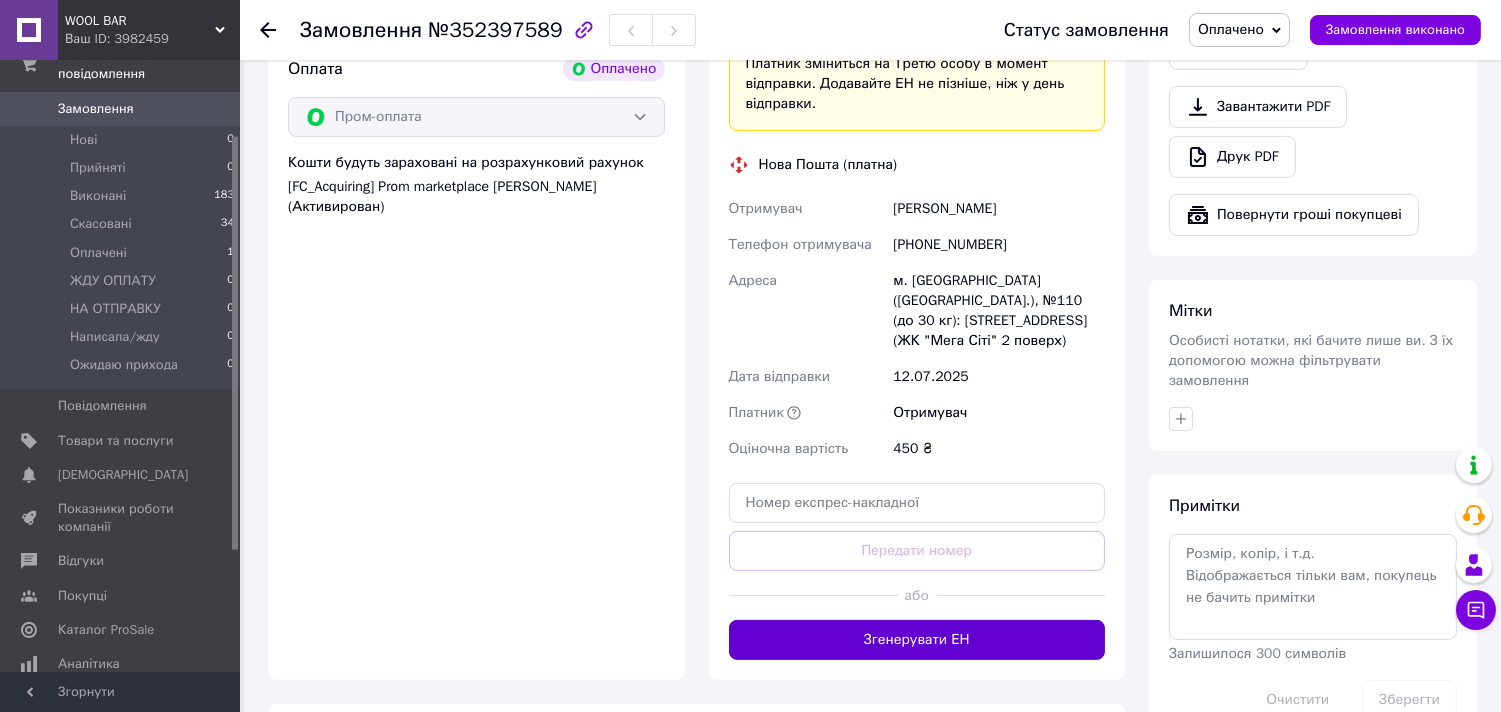 click on "Згенерувати ЕН" at bounding box center [917, 640] 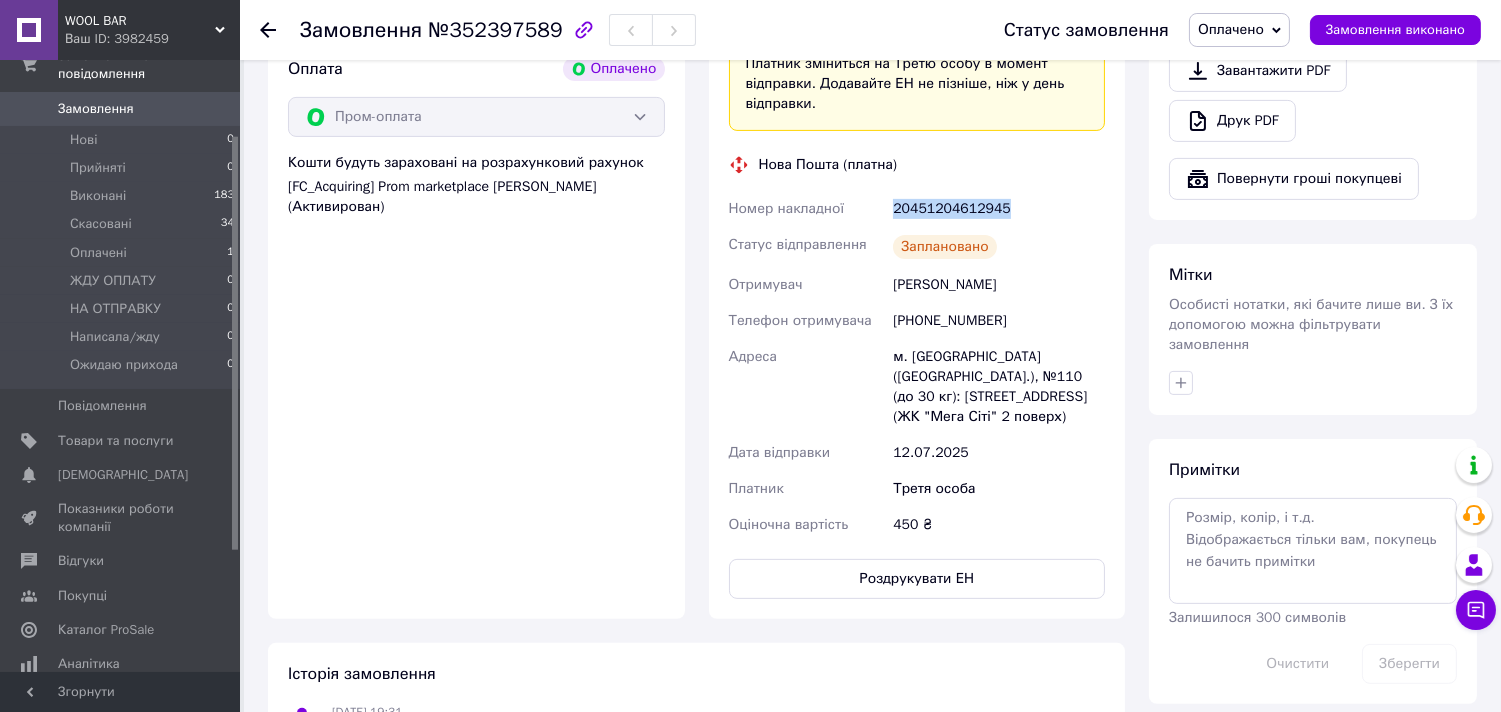 drag, startPoint x: 1005, startPoint y: 214, endPoint x: 895, endPoint y: 215, distance: 110.00455 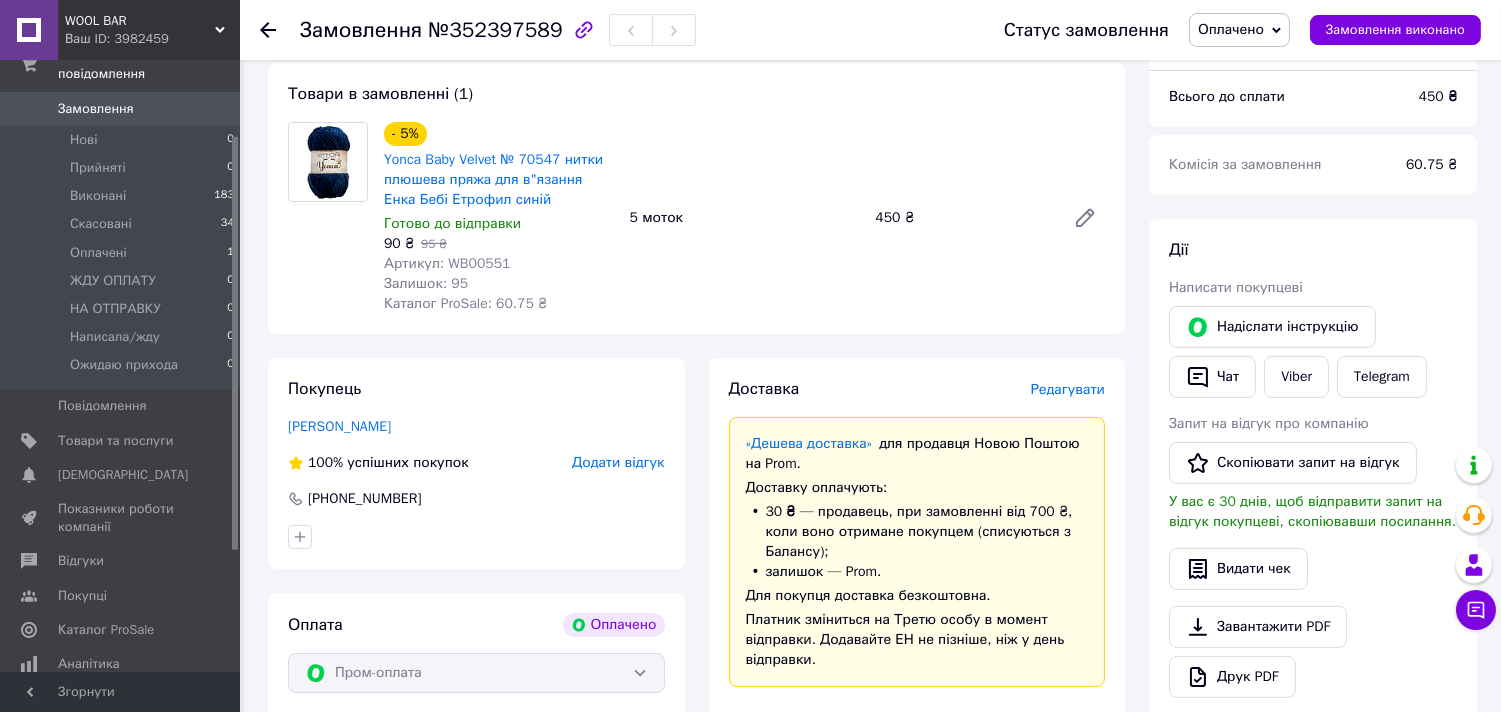 scroll, scrollTop: 555, scrollLeft: 0, axis: vertical 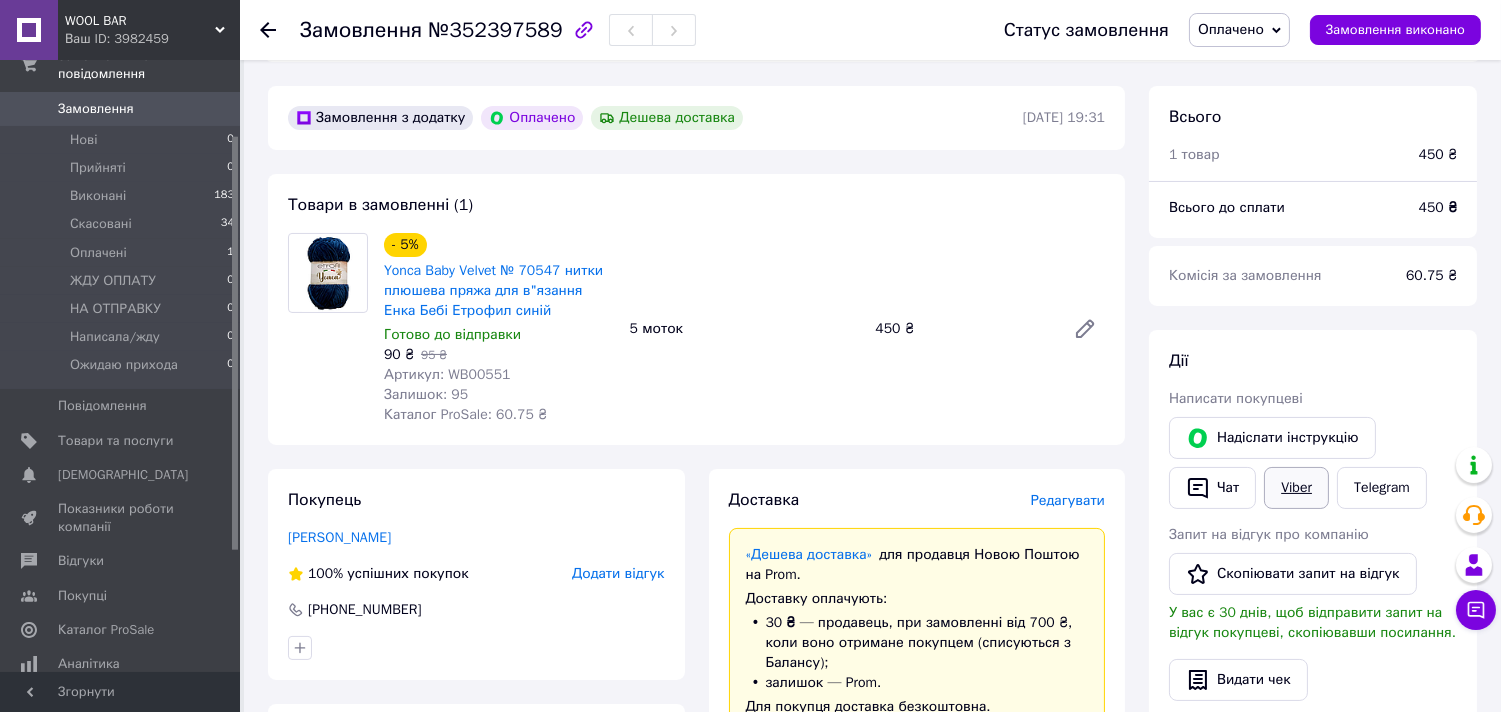 click on "Viber" at bounding box center [1296, 488] 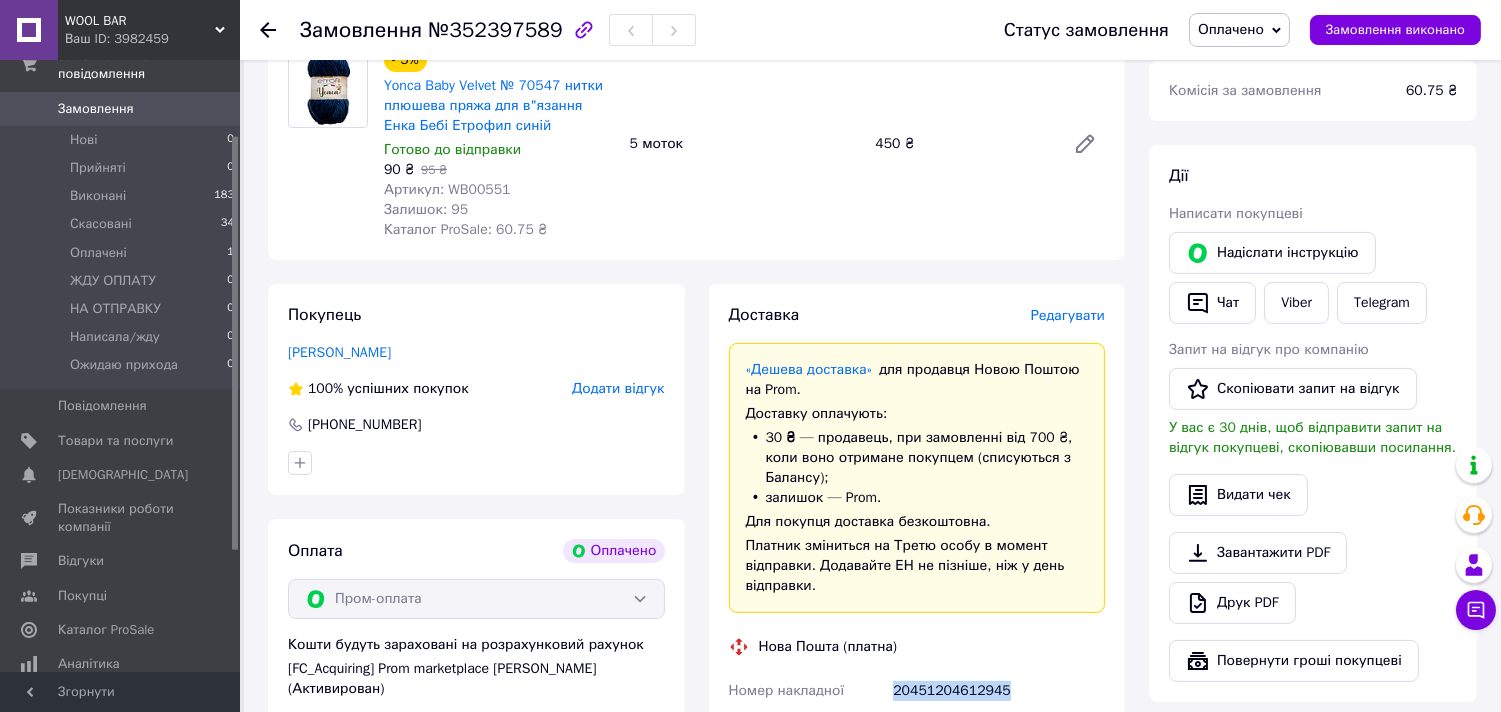 scroll, scrollTop: 777, scrollLeft: 0, axis: vertical 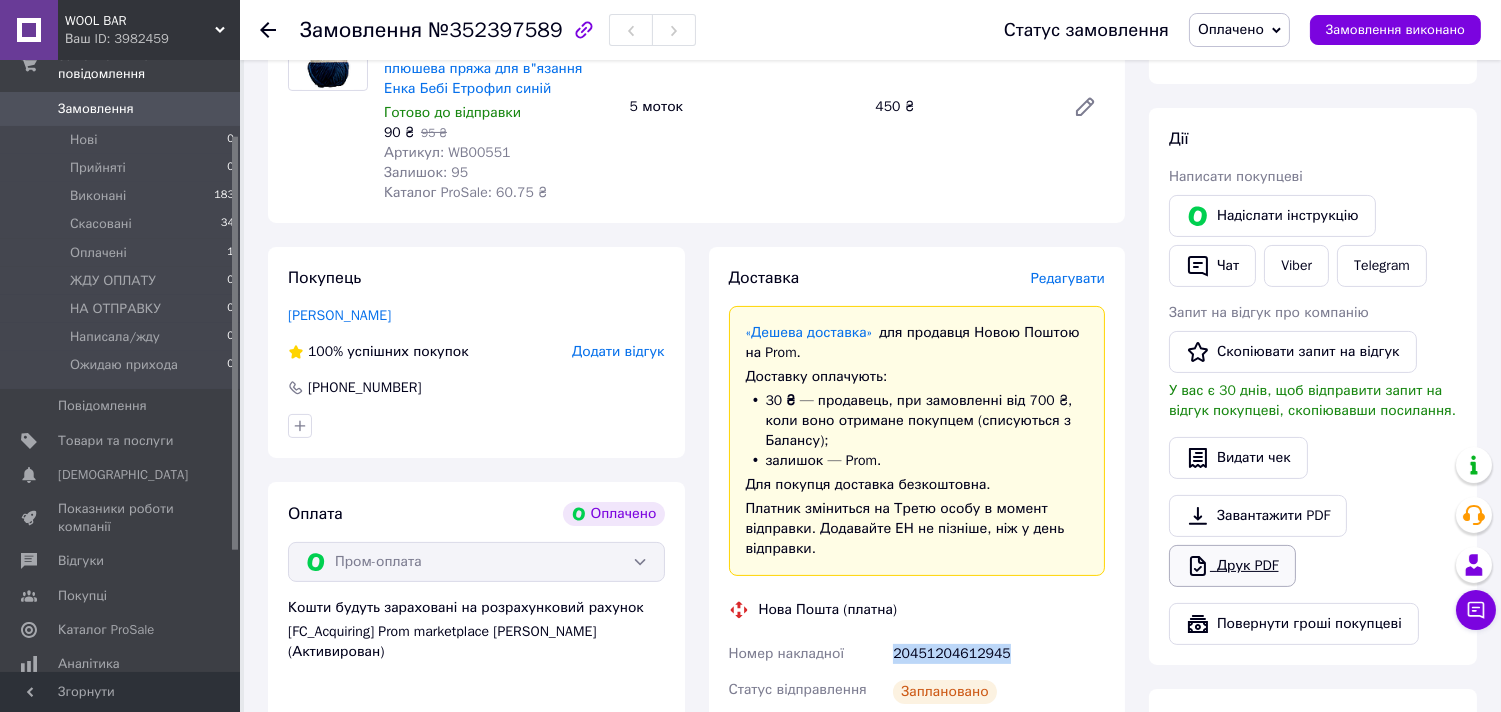 click on "Друк PDF" at bounding box center [1232, 566] 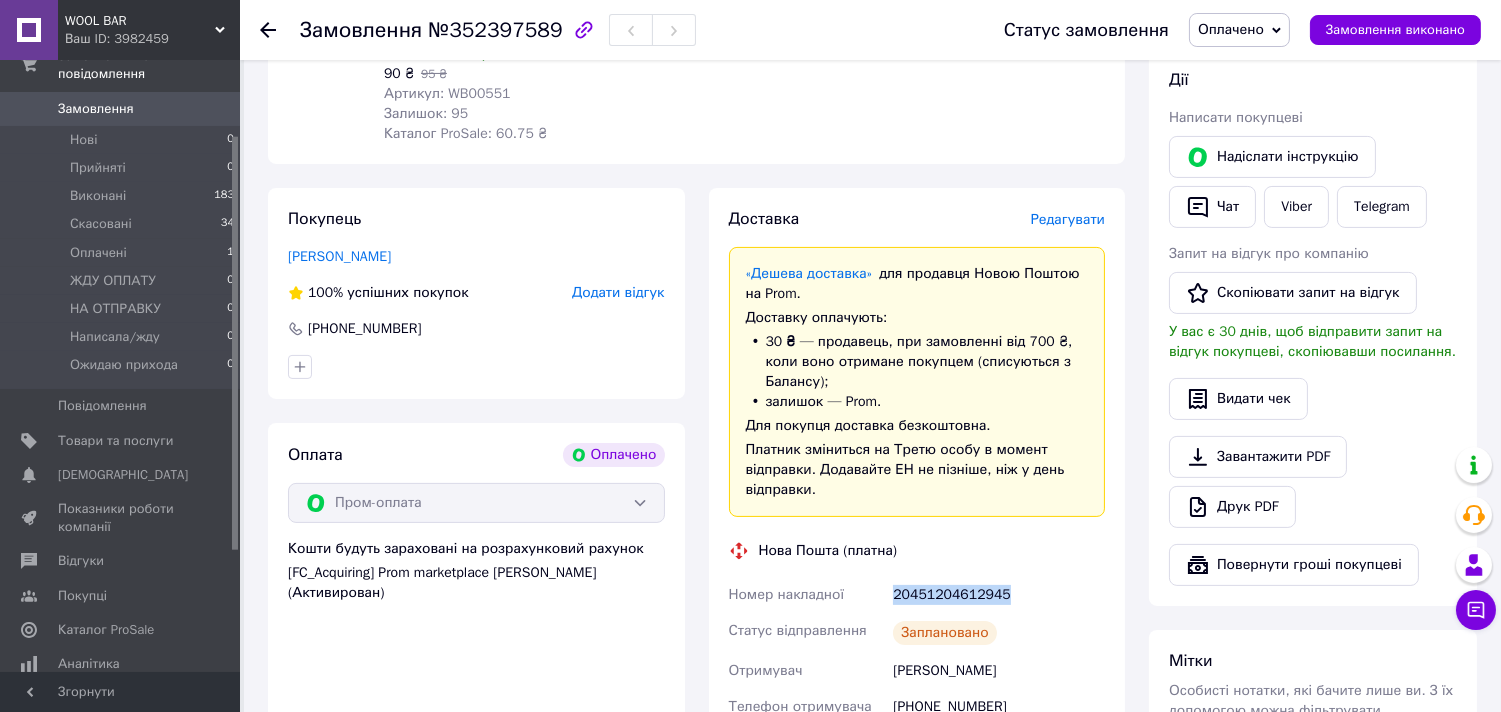 scroll, scrollTop: 888, scrollLeft: 0, axis: vertical 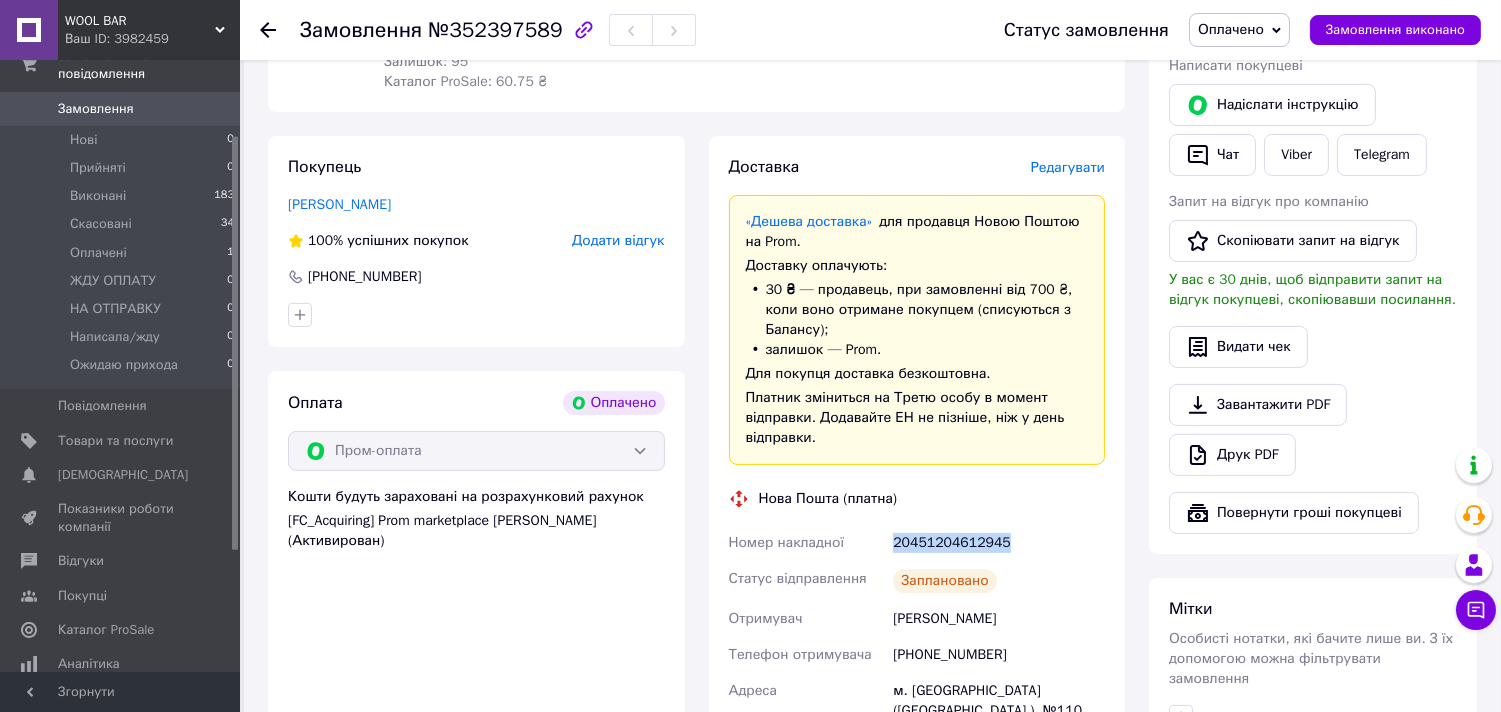 copy on "20451204612945" 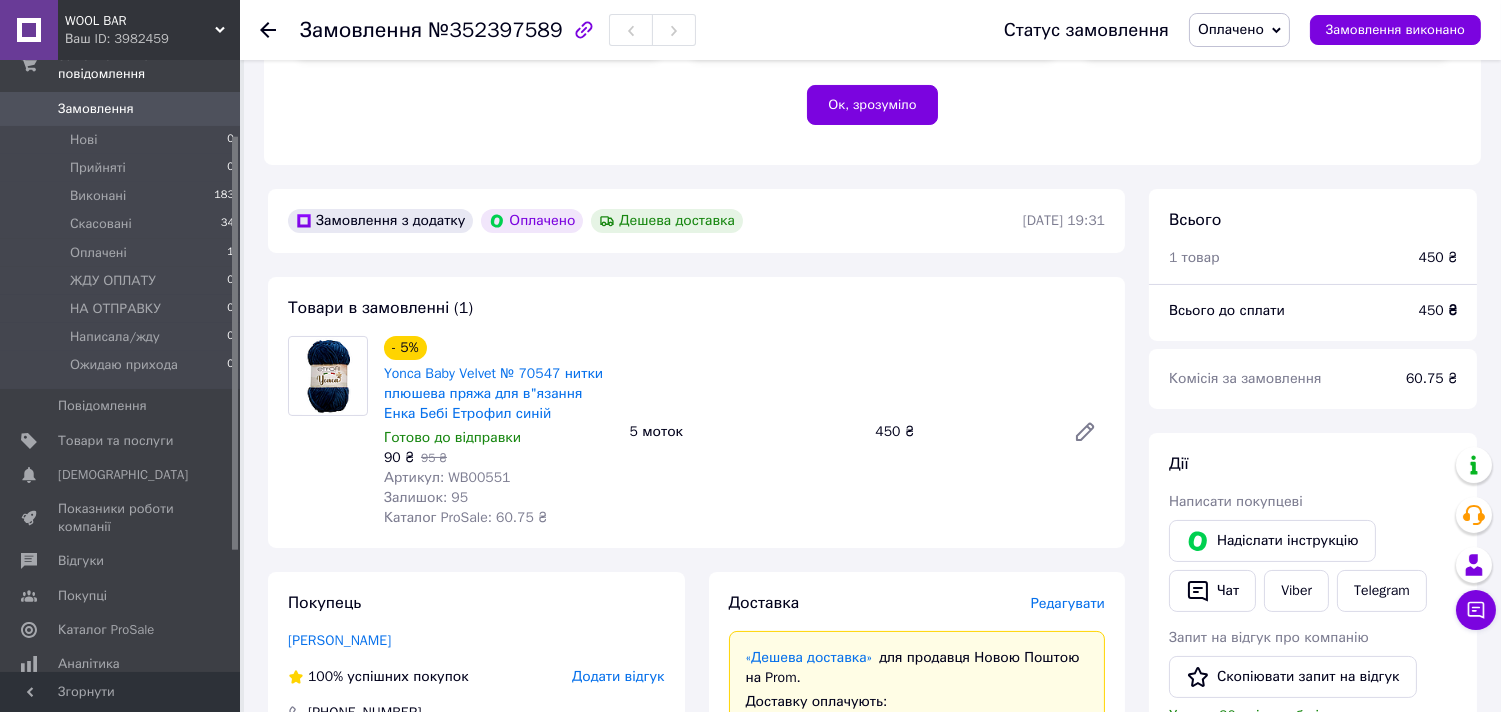 scroll, scrollTop: 444, scrollLeft: 0, axis: vertical 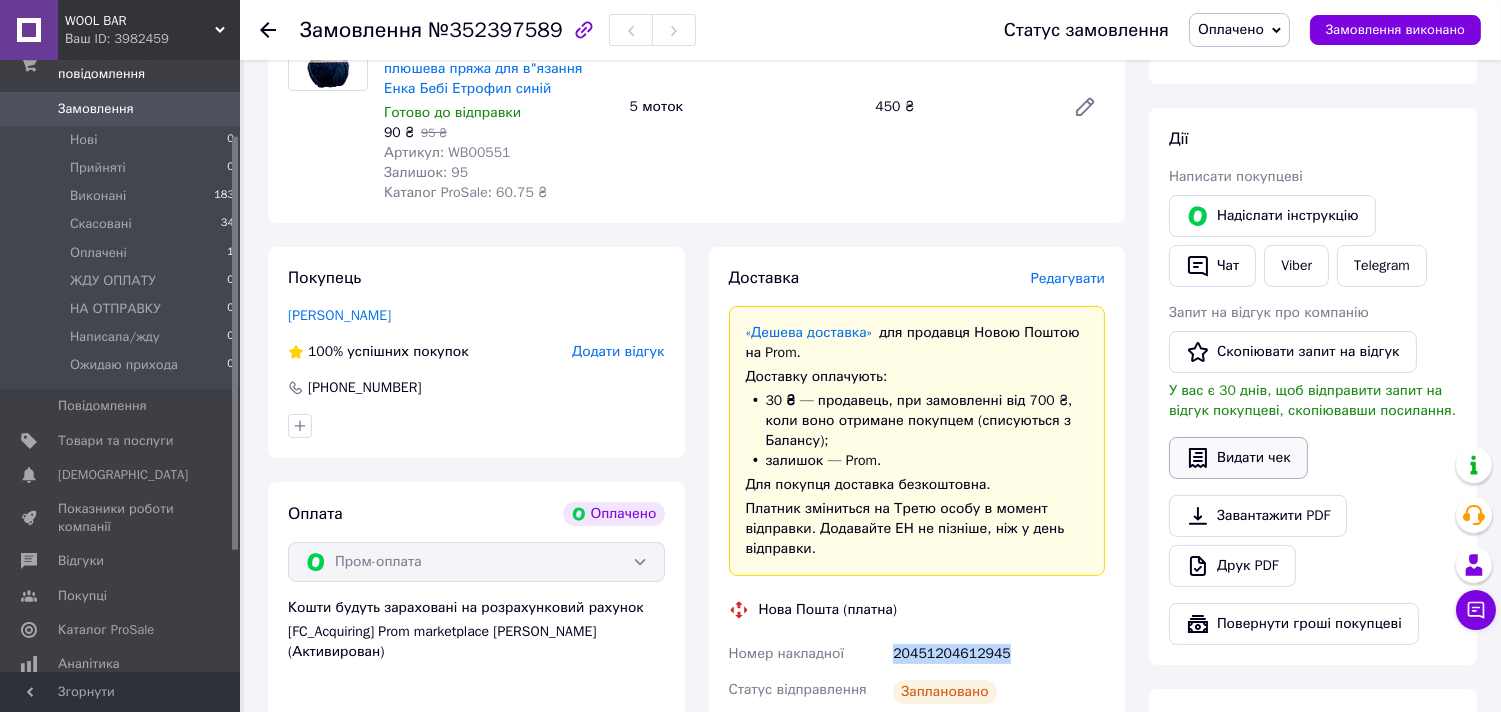 click on "Видати чек" at bounding box center (1238, 458) 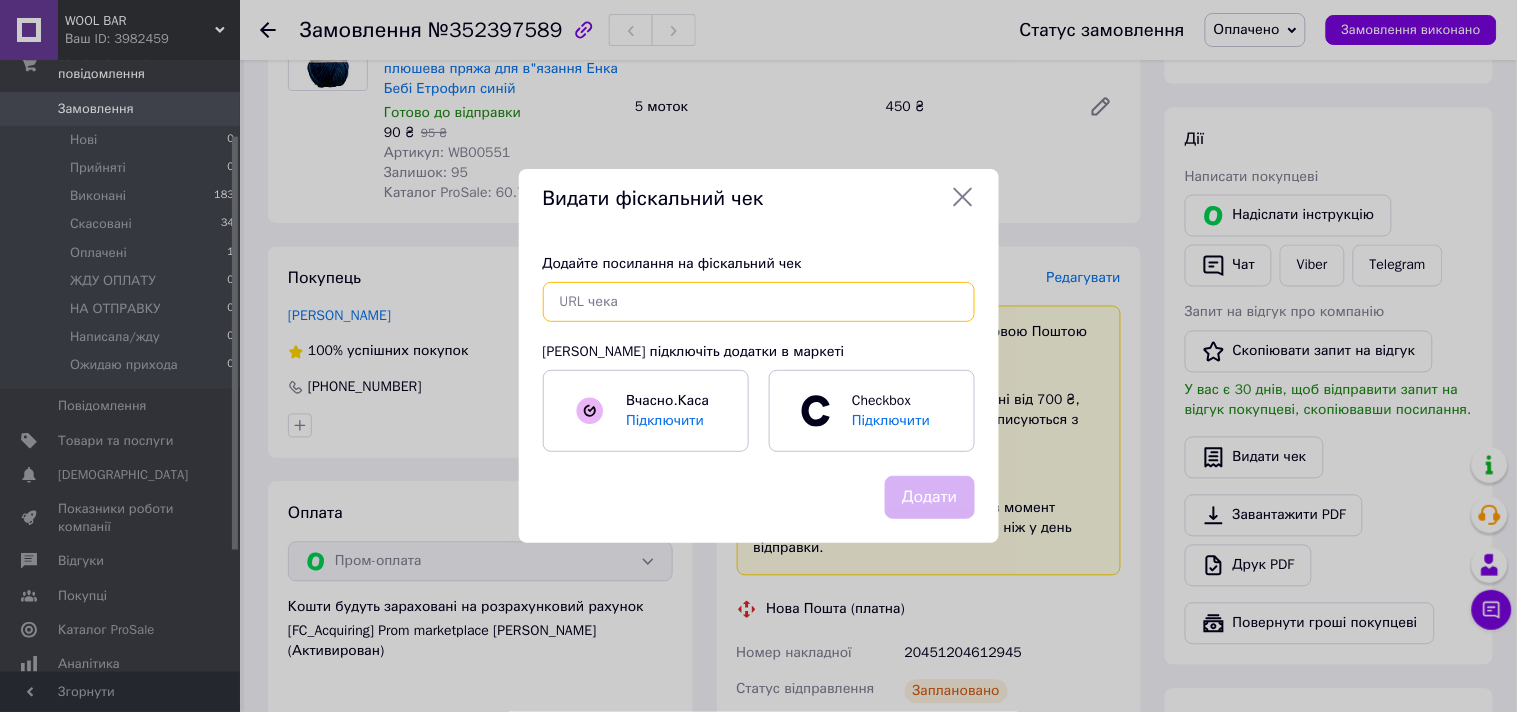 click at bounding box center [759, 302] 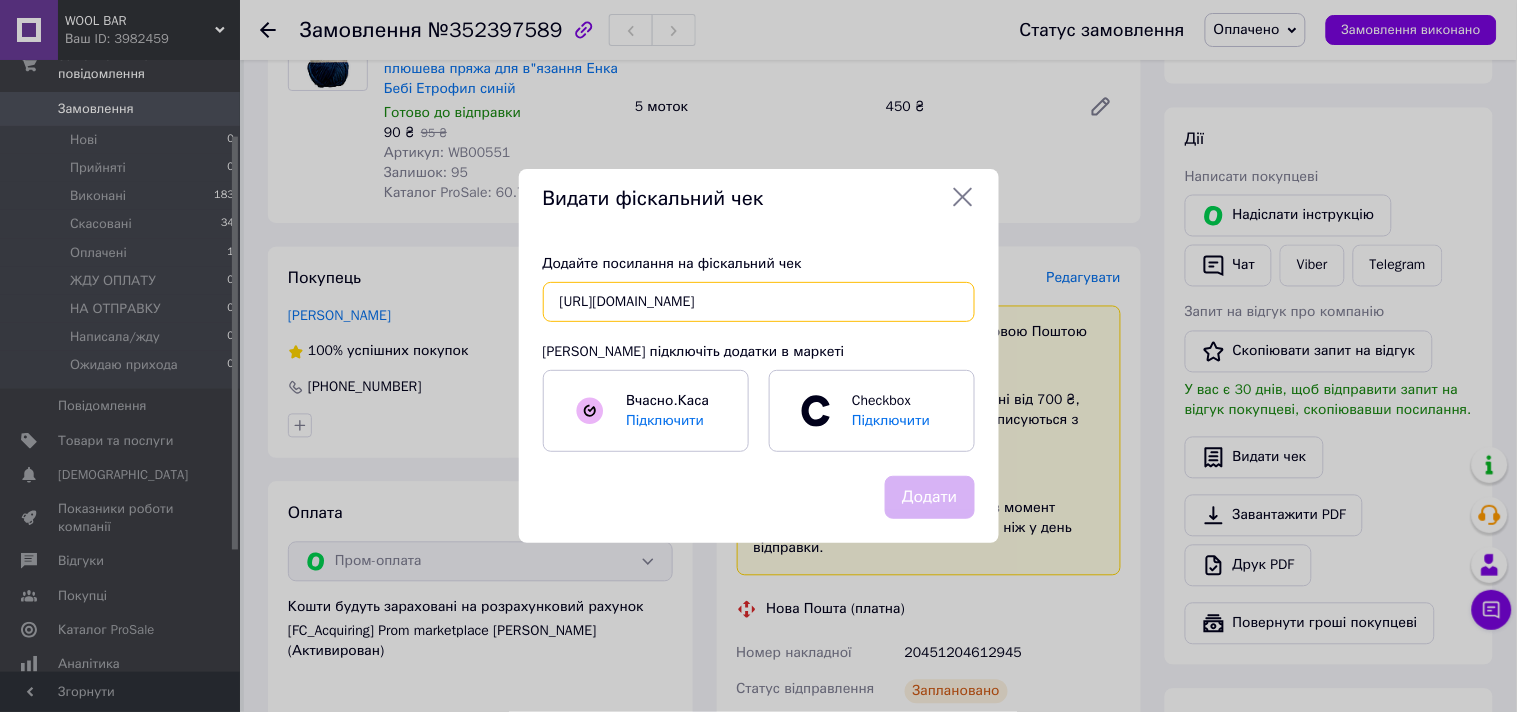 scroll, scrollTop: 0, scrollLeft: 27, axis: horizontal 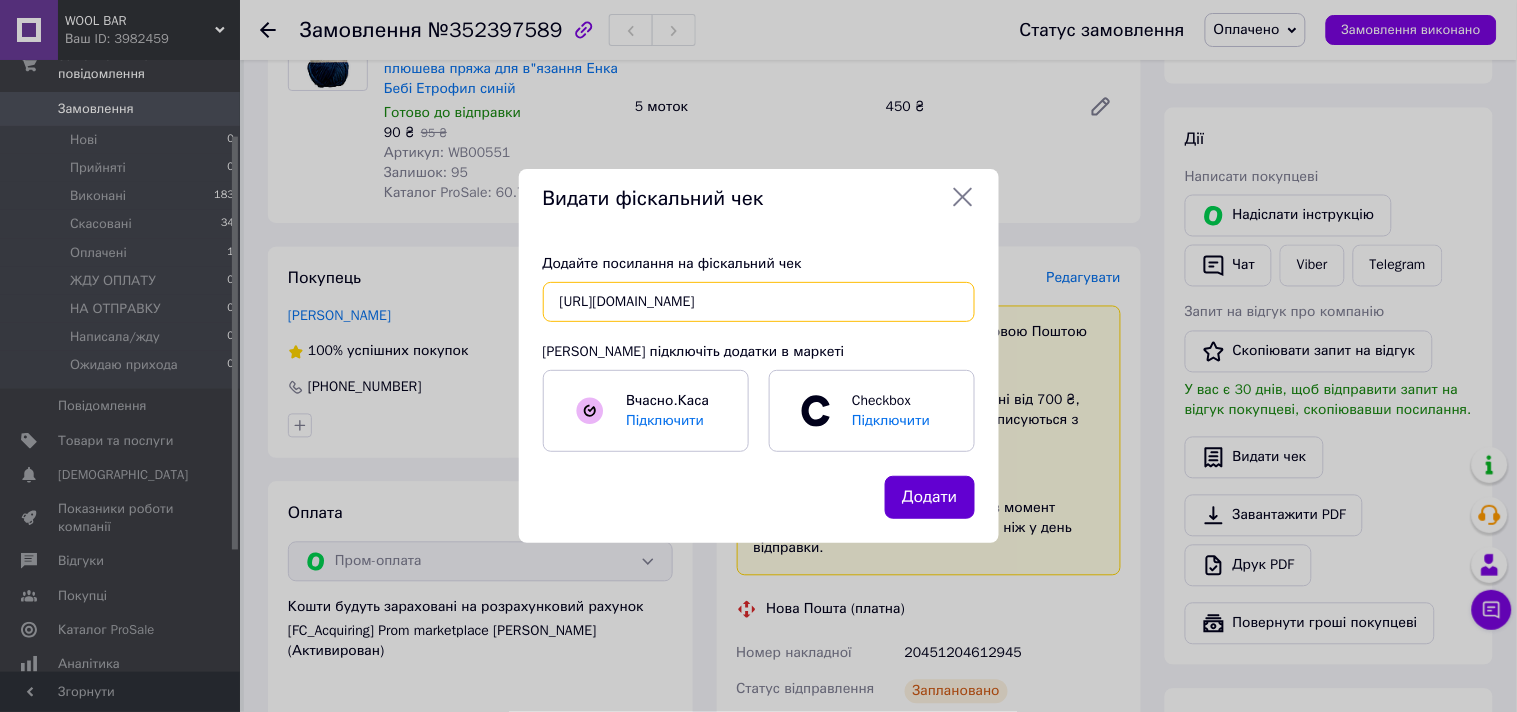 type on "https://check.checkbox.ua/cd802b62-3bda-440a-866c-f2e3a4d82088" 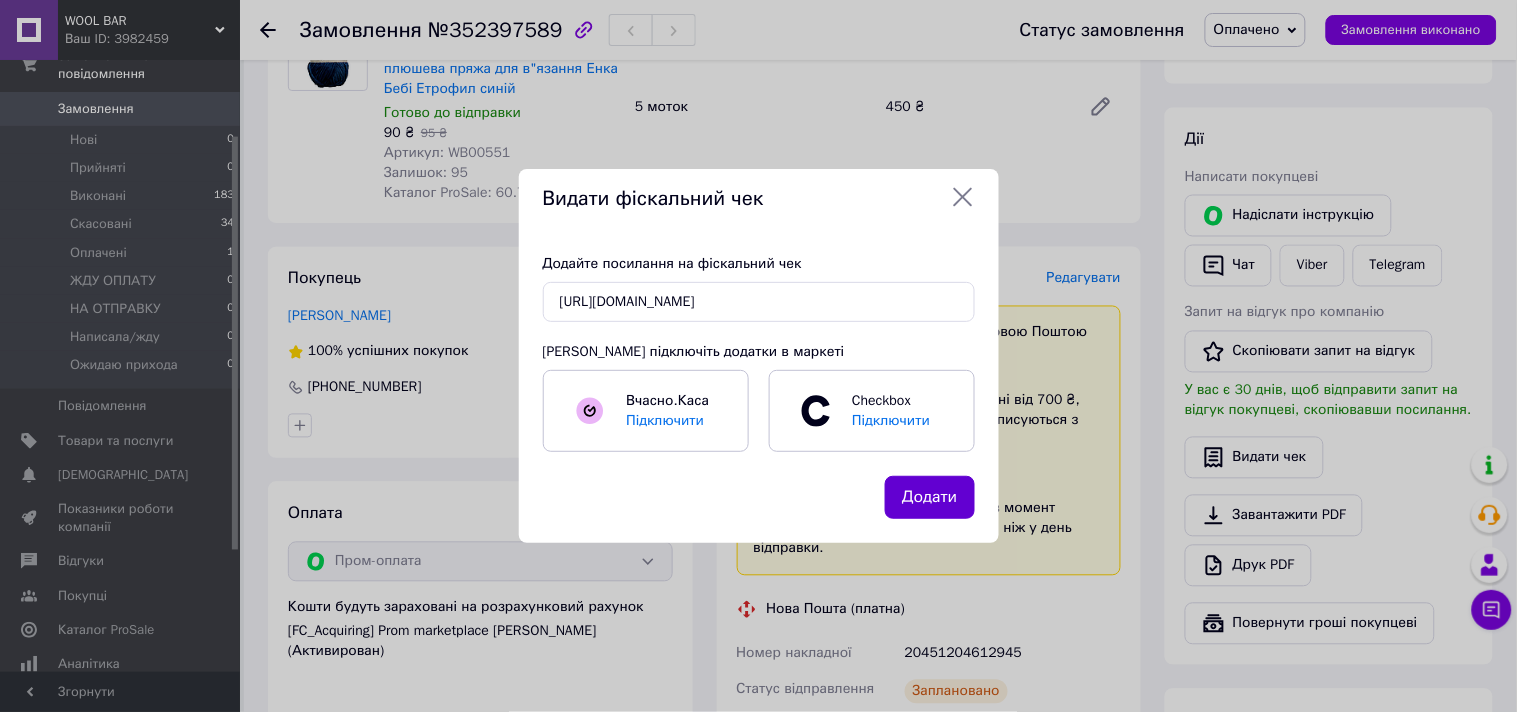 click on "Додати" at bounding box center (929, 497) 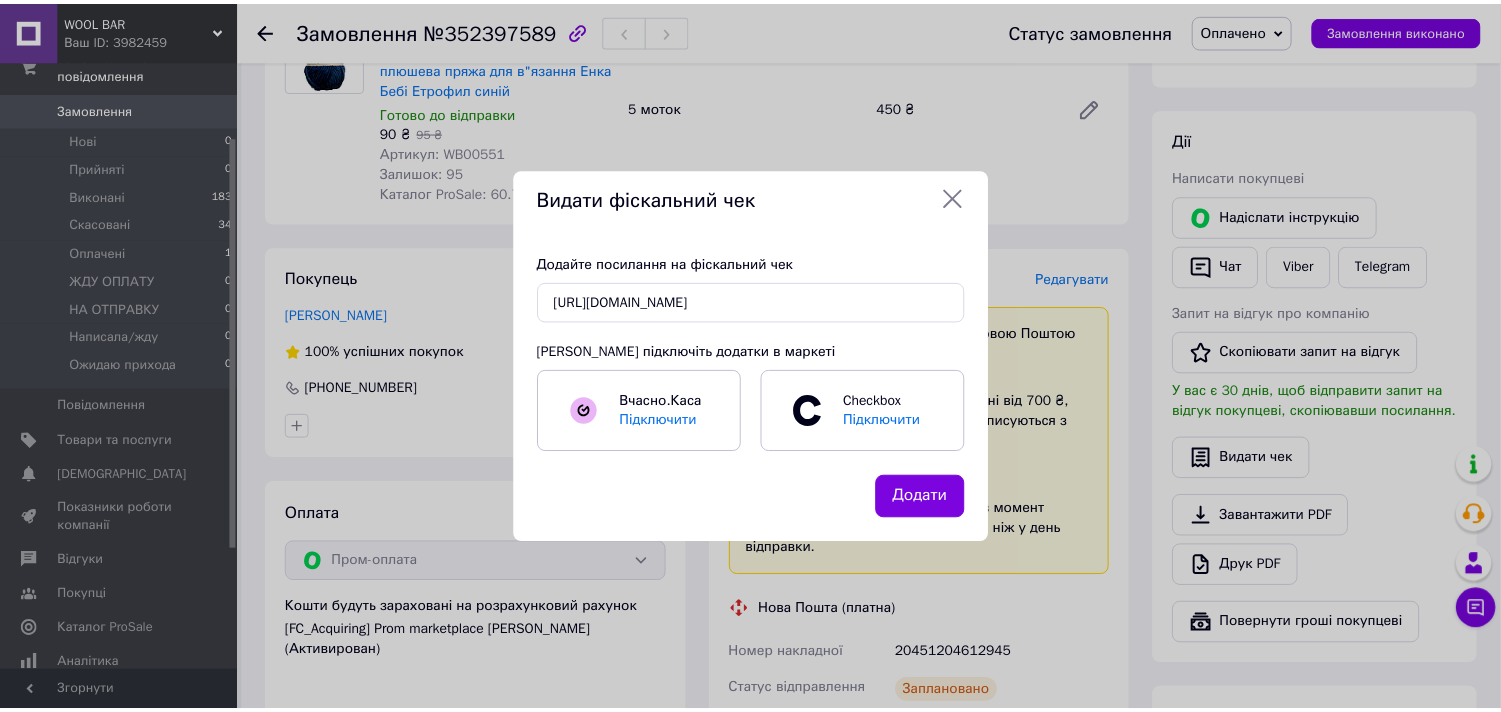 scroll, scrollTop: 0, scrollLeft: 0, axis: both 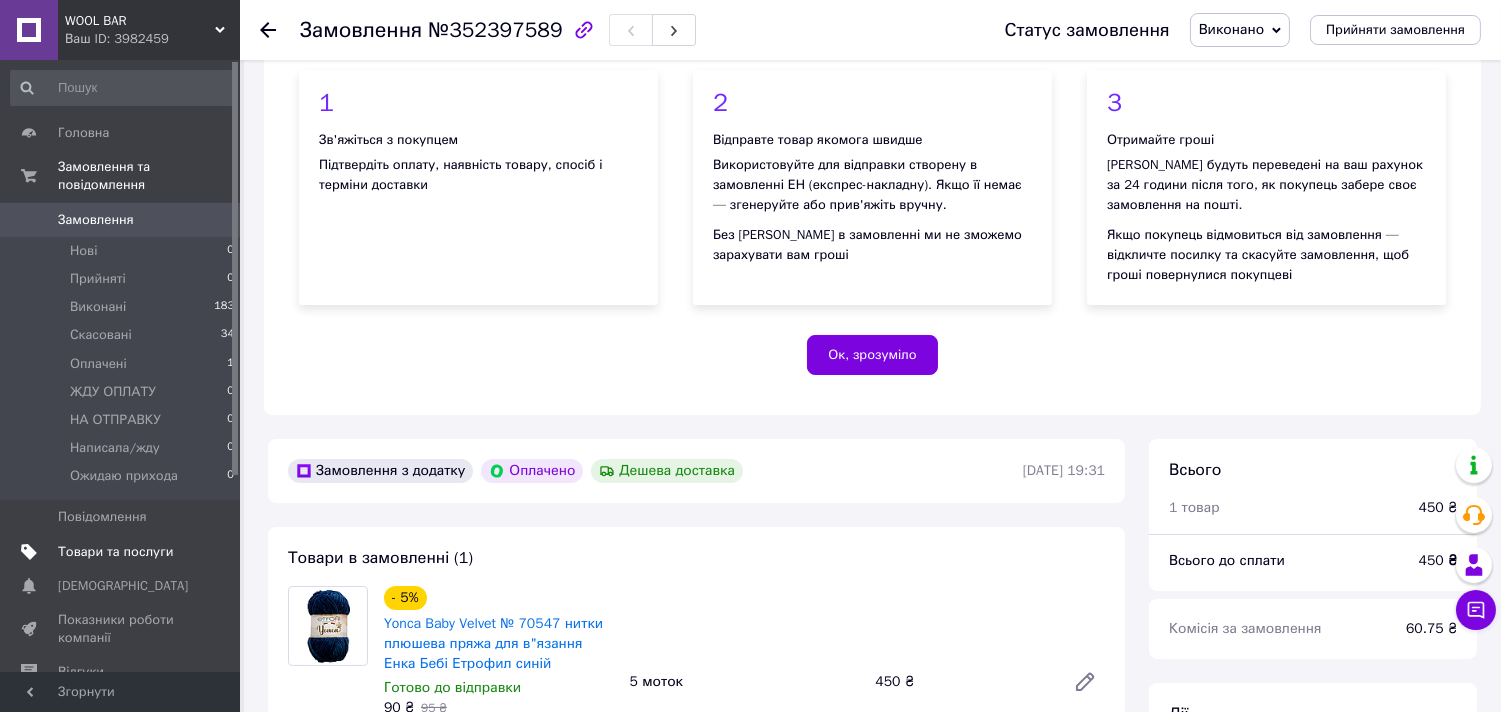 click on "Товари та послуги" at bounding box center [115, 552] 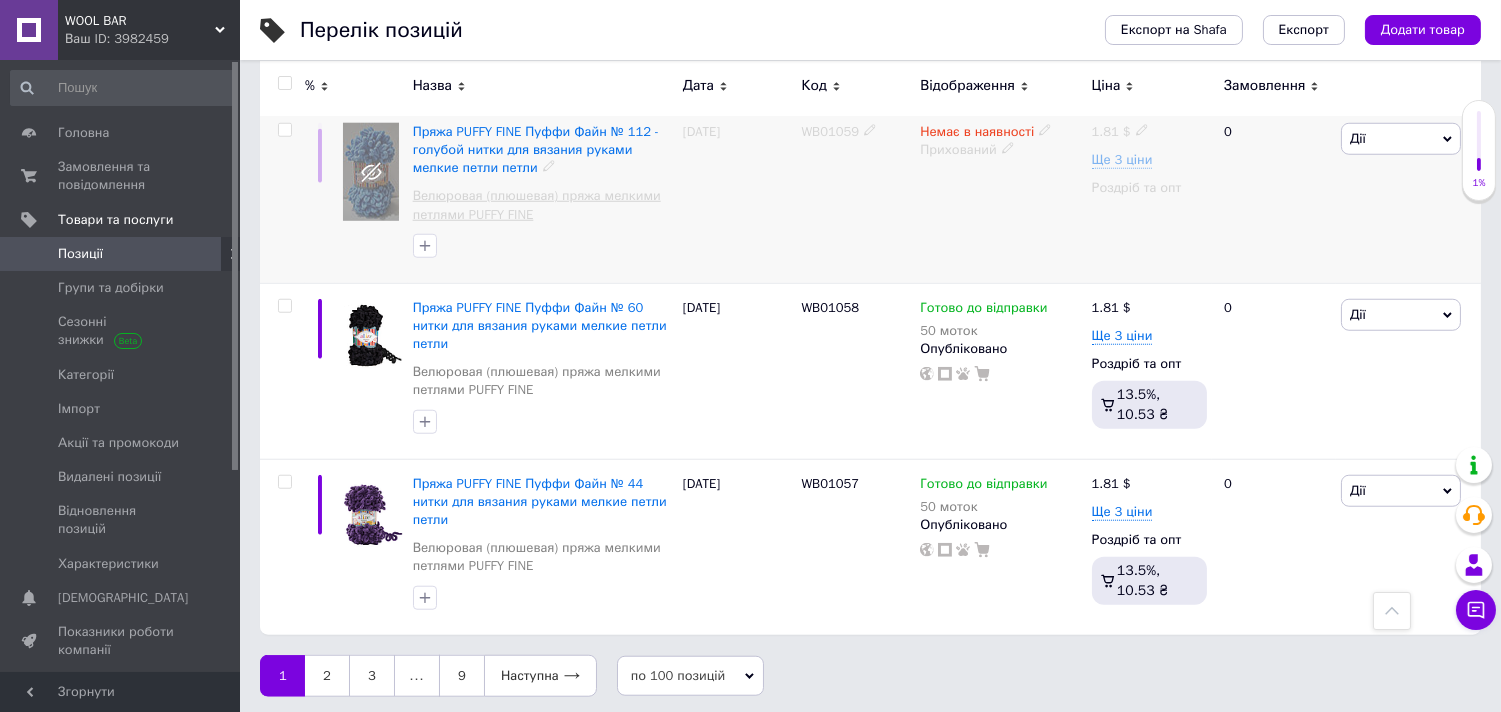 scroll, scrollTop: 16764, scrollLeft: 0, axis: vertical 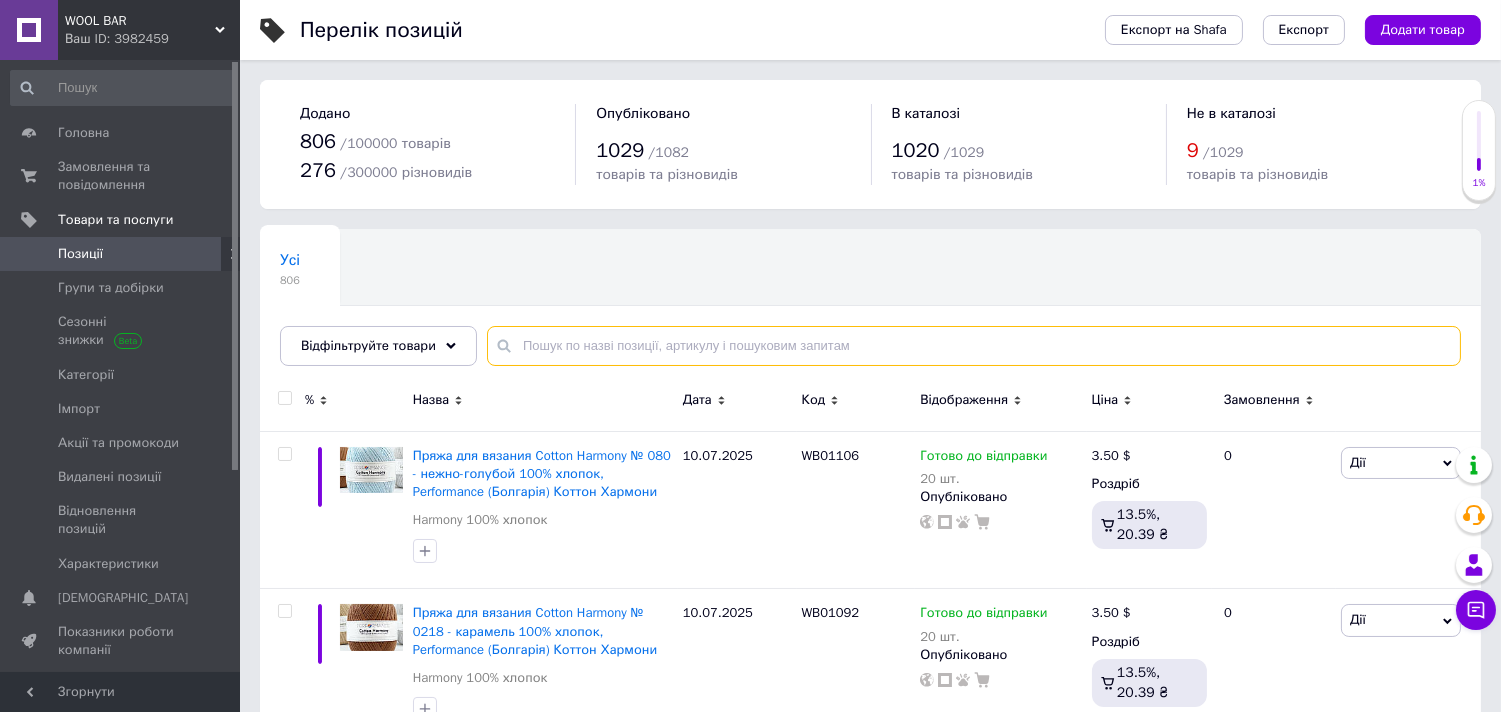 click at bounding box center (974, 346) 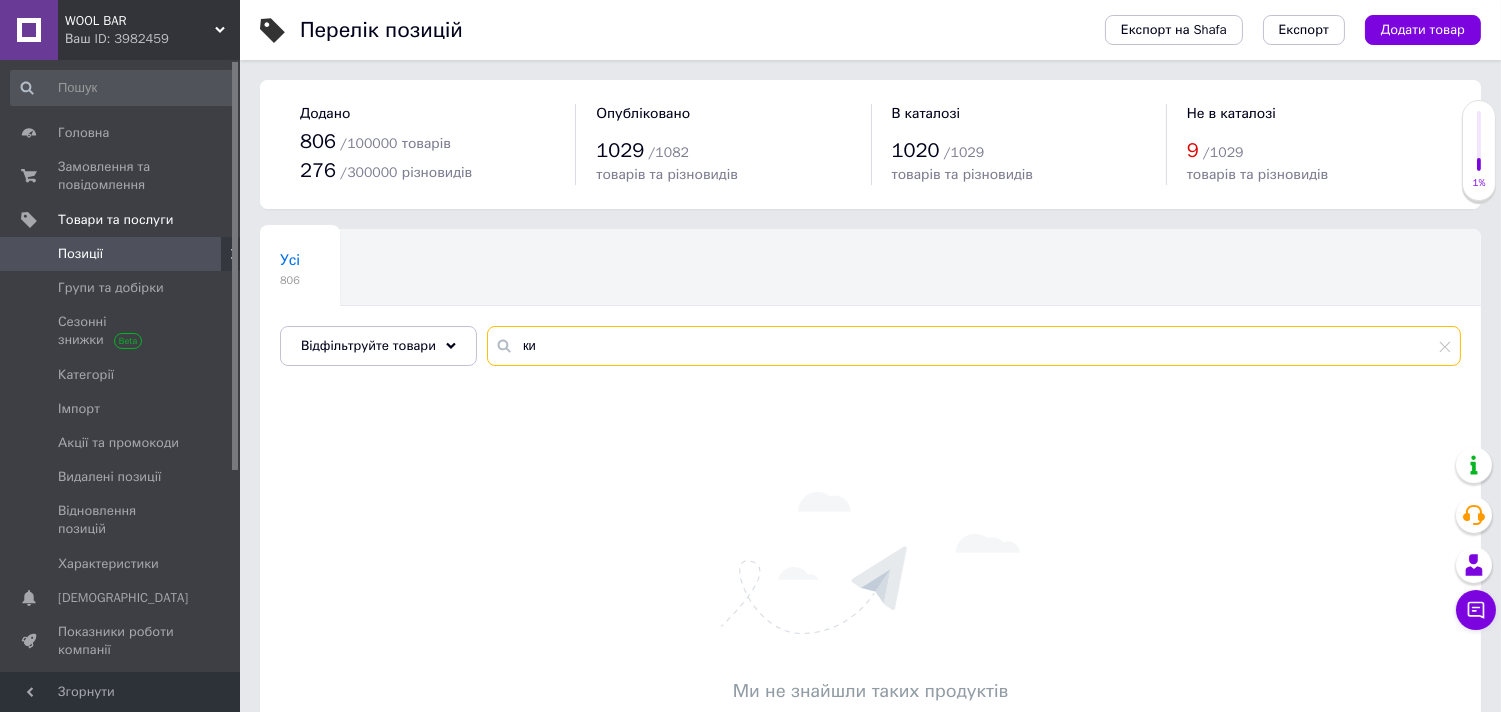 type on "к" 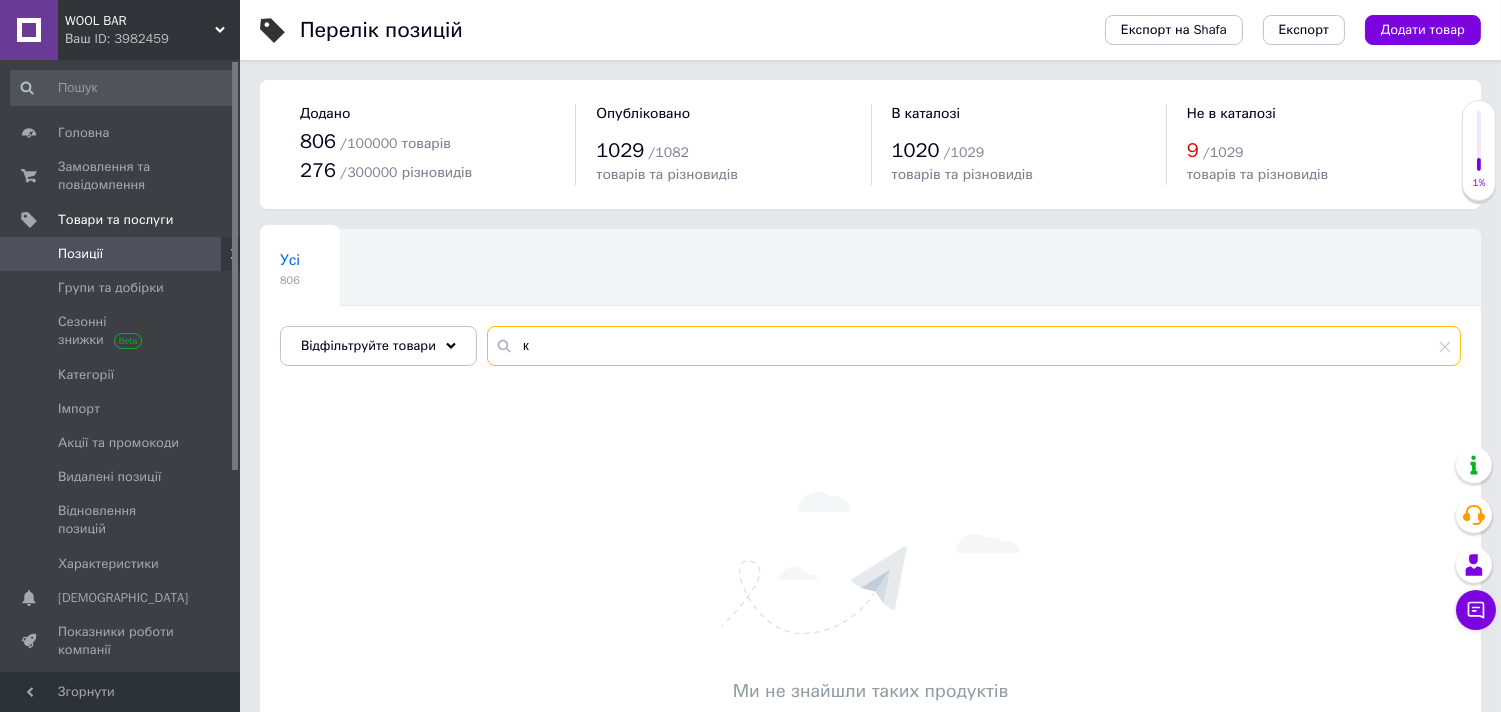 type 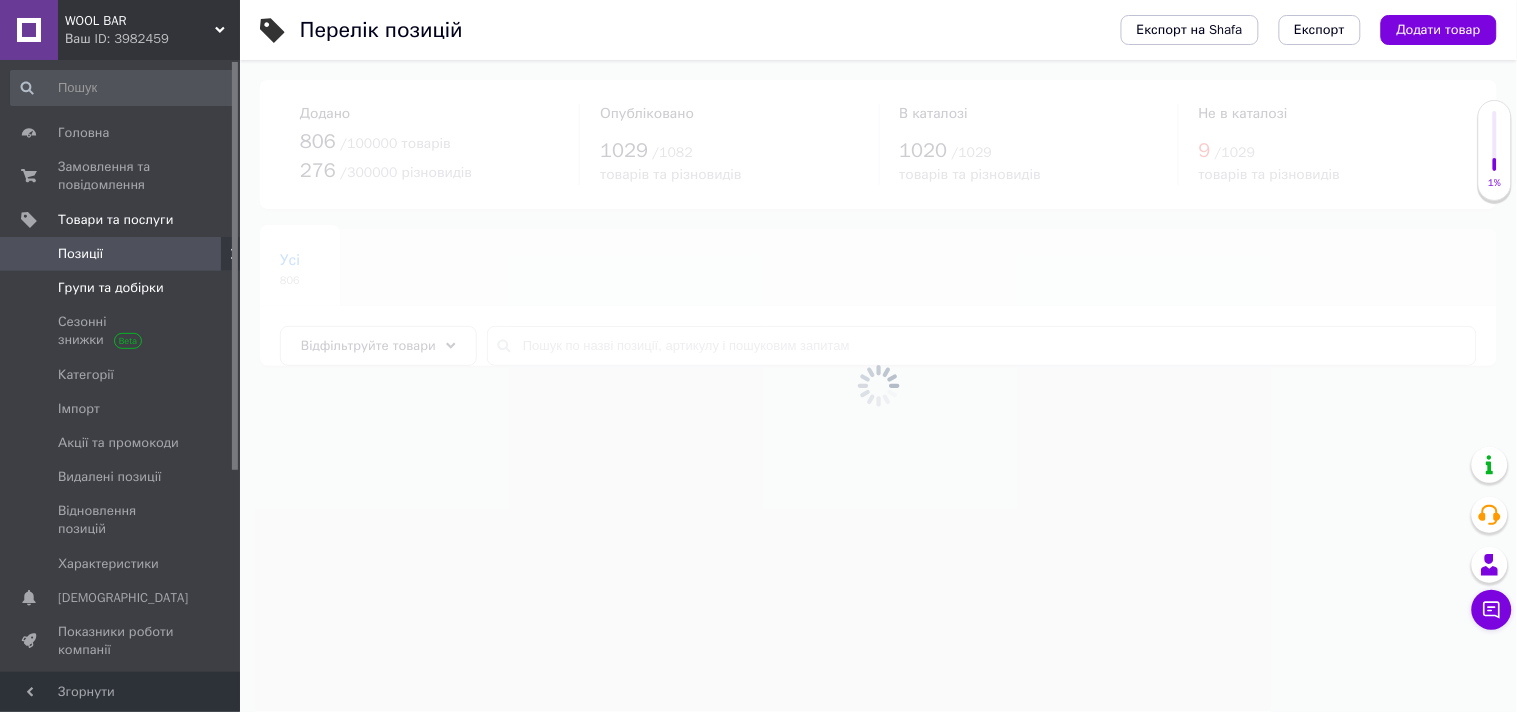 click on "Групи та добірки" at bounding box center (111, 288) 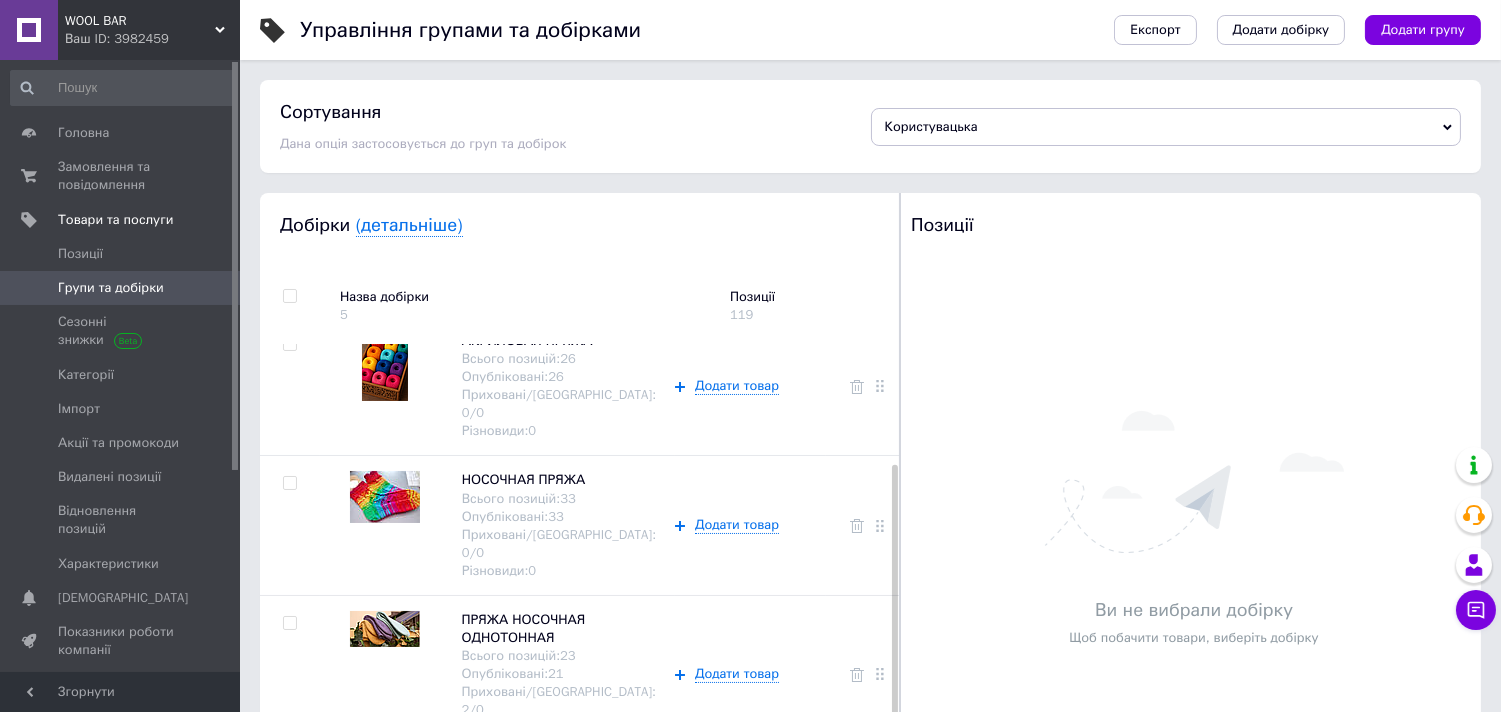 scroll, scrollTop: 171, scrollLeft: 0, axis: vertical 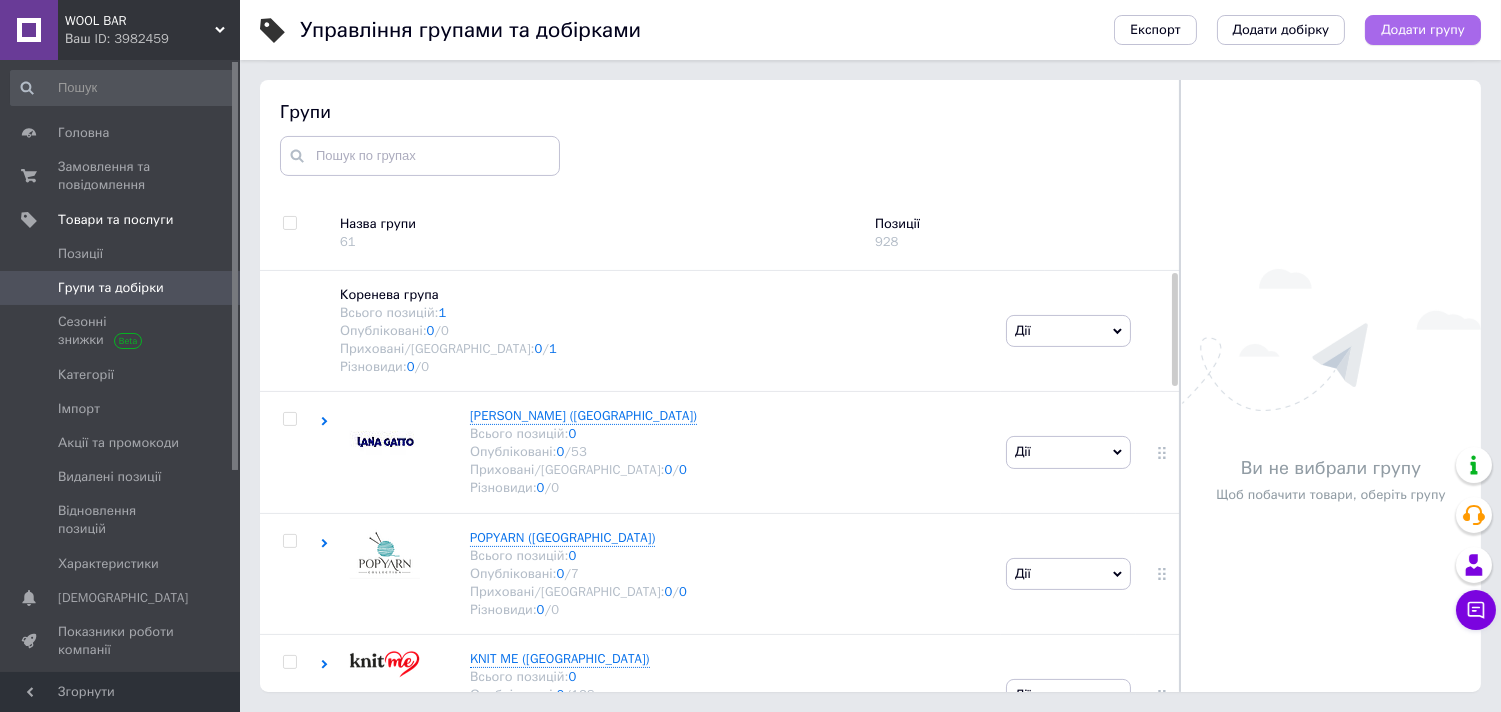 click on "Додати групу" at bounding box center (1423, 30) 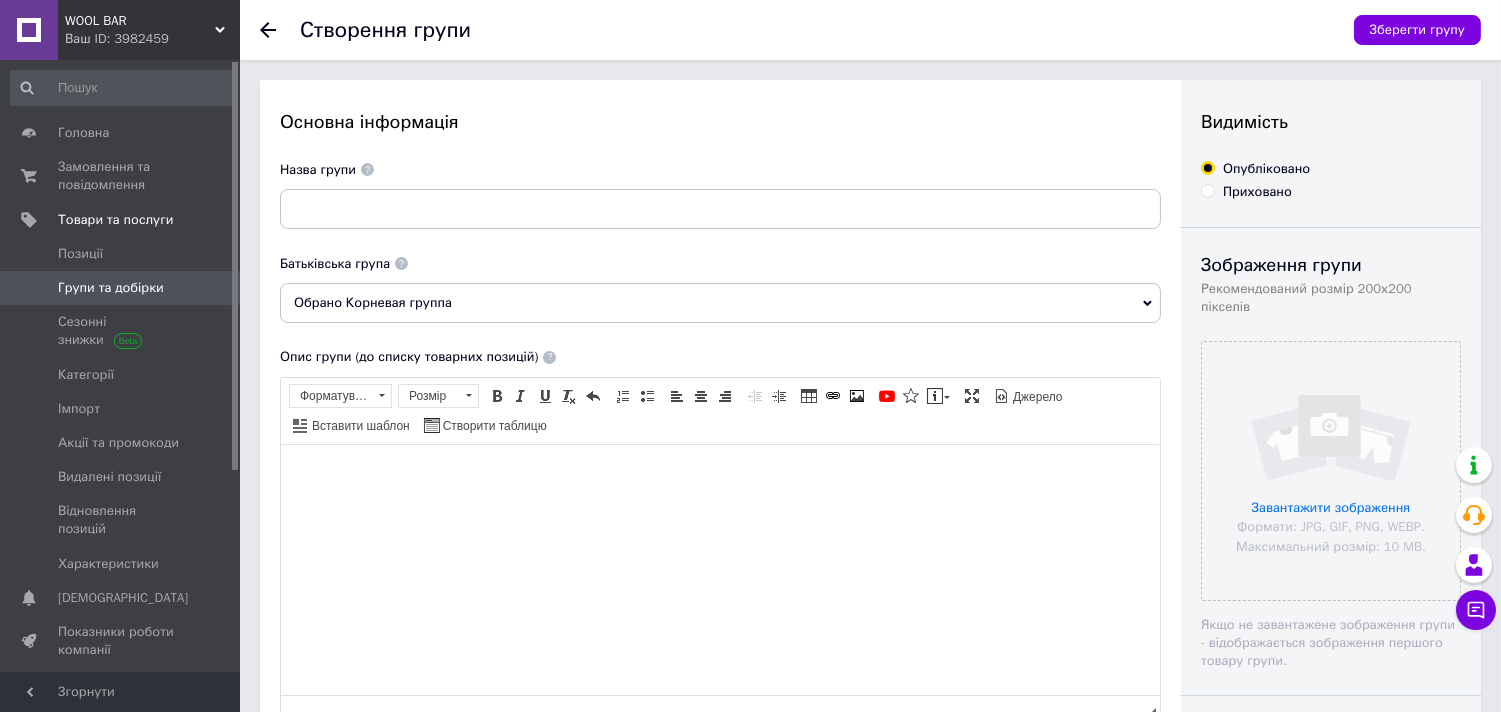 scroll, scrollTop: 0, scrollLeft: 0, axis: both 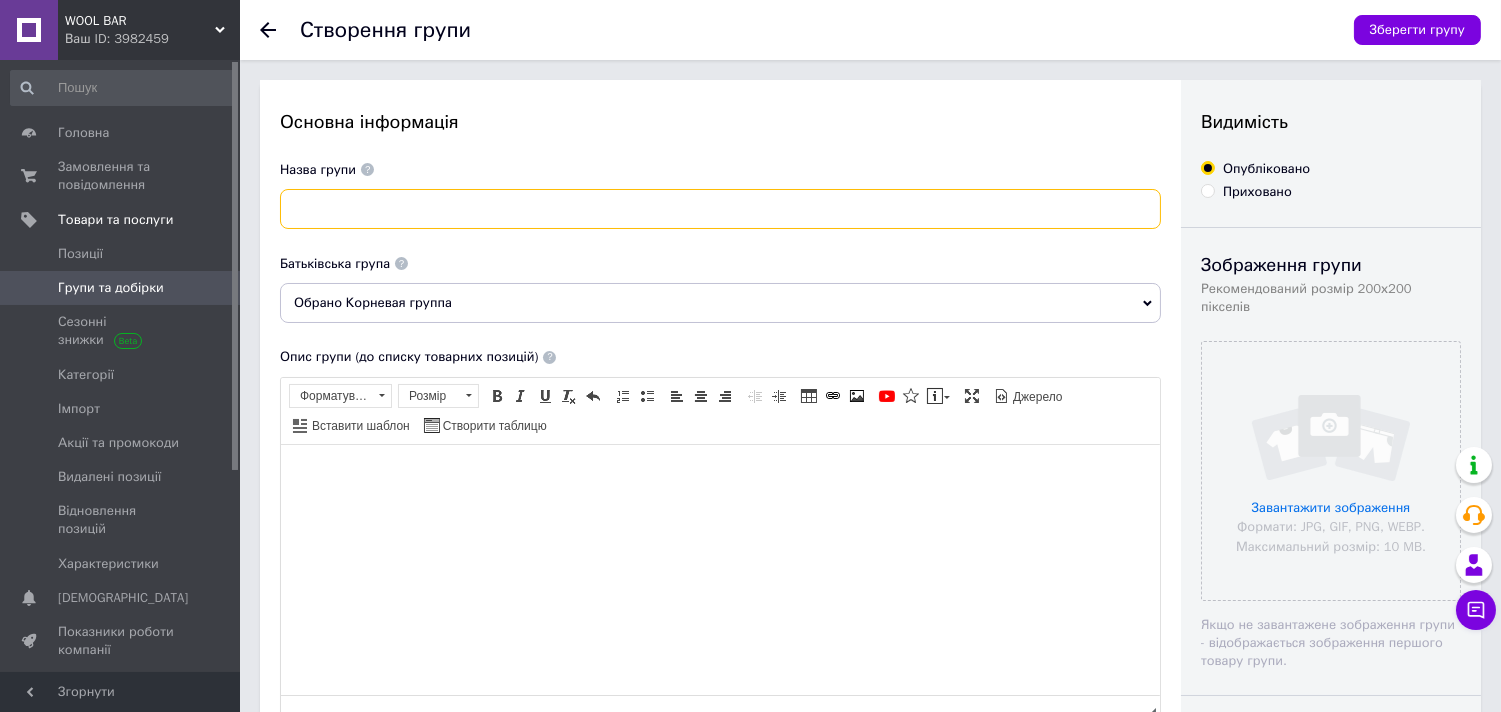 click at bounding box center [720, 209] 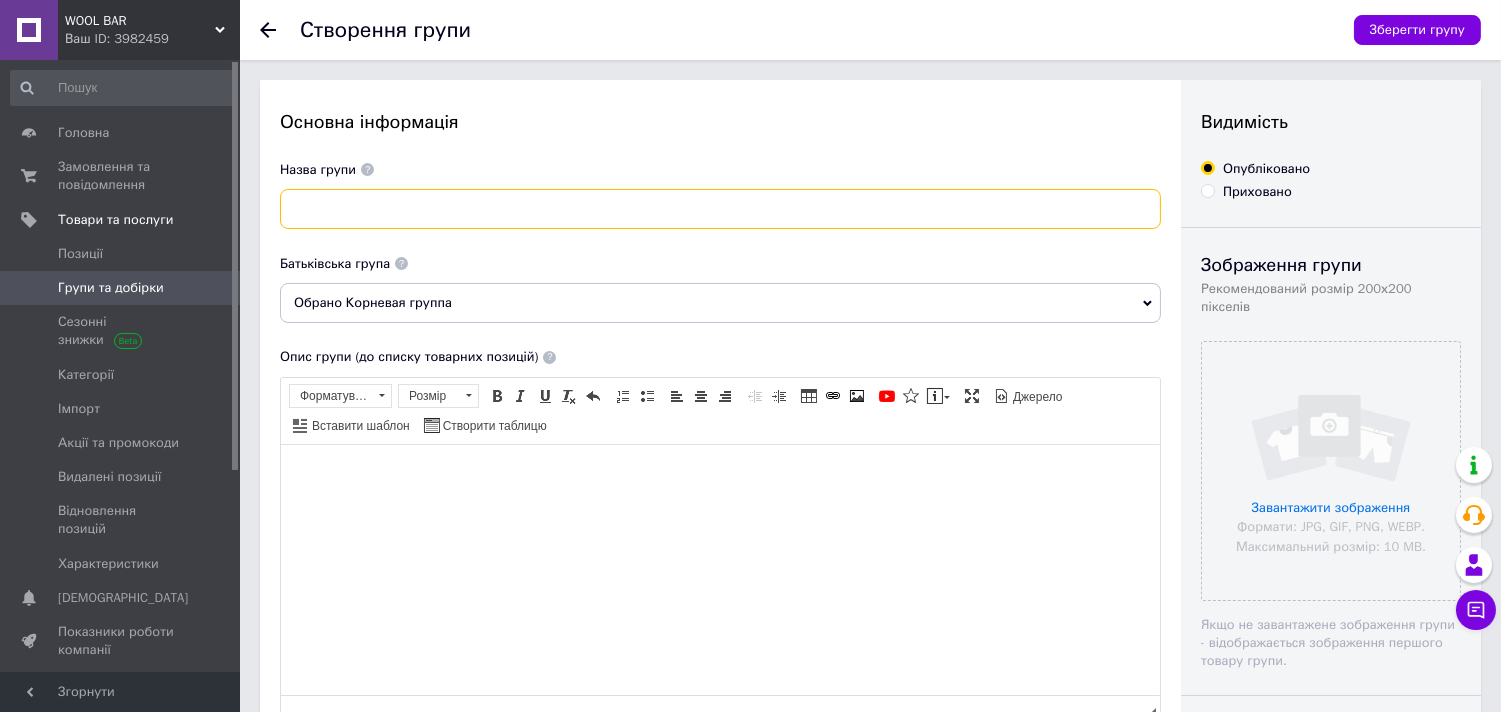 paste on "Linen Blend" 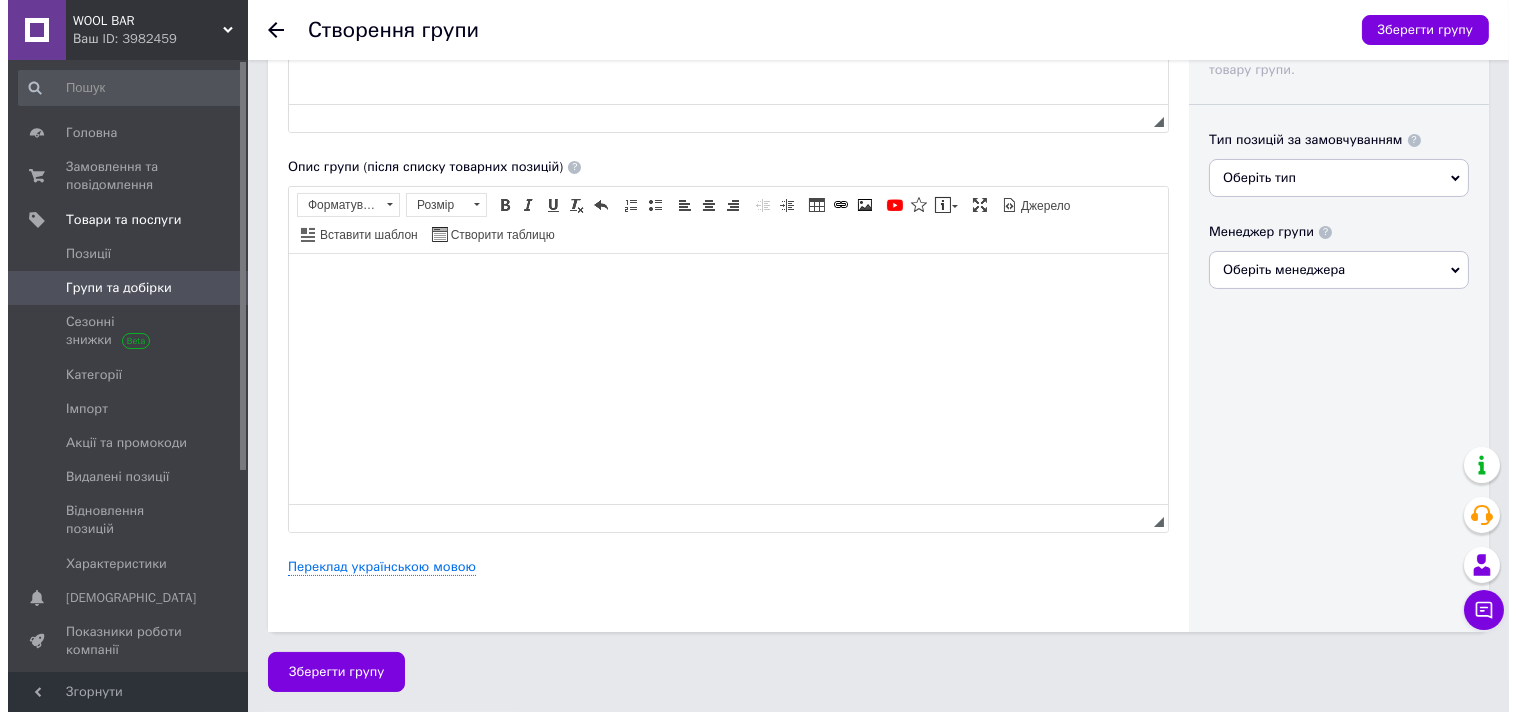 scroll, scrollTop: 596, scrollLeft: 0, axis: vertical 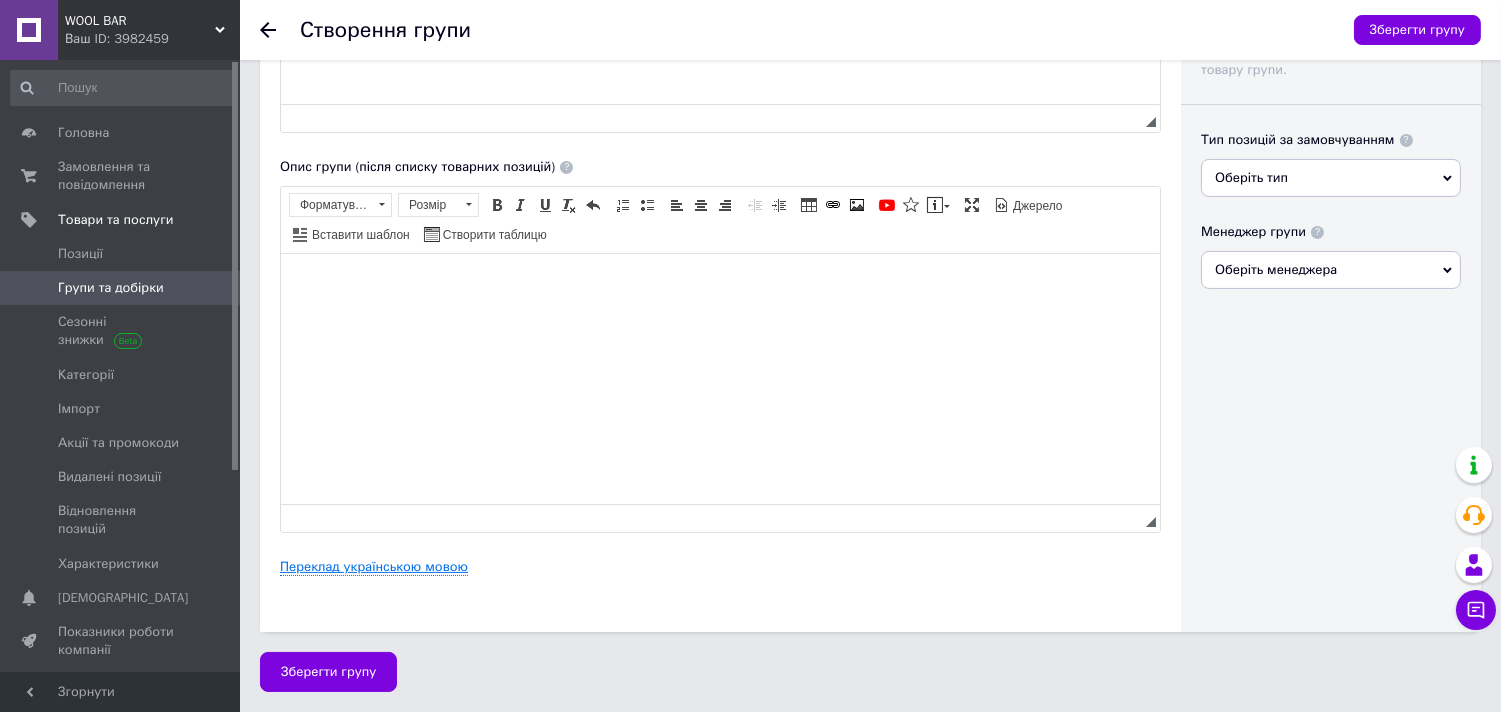 type on "Linen Blend - хлопок/лен" 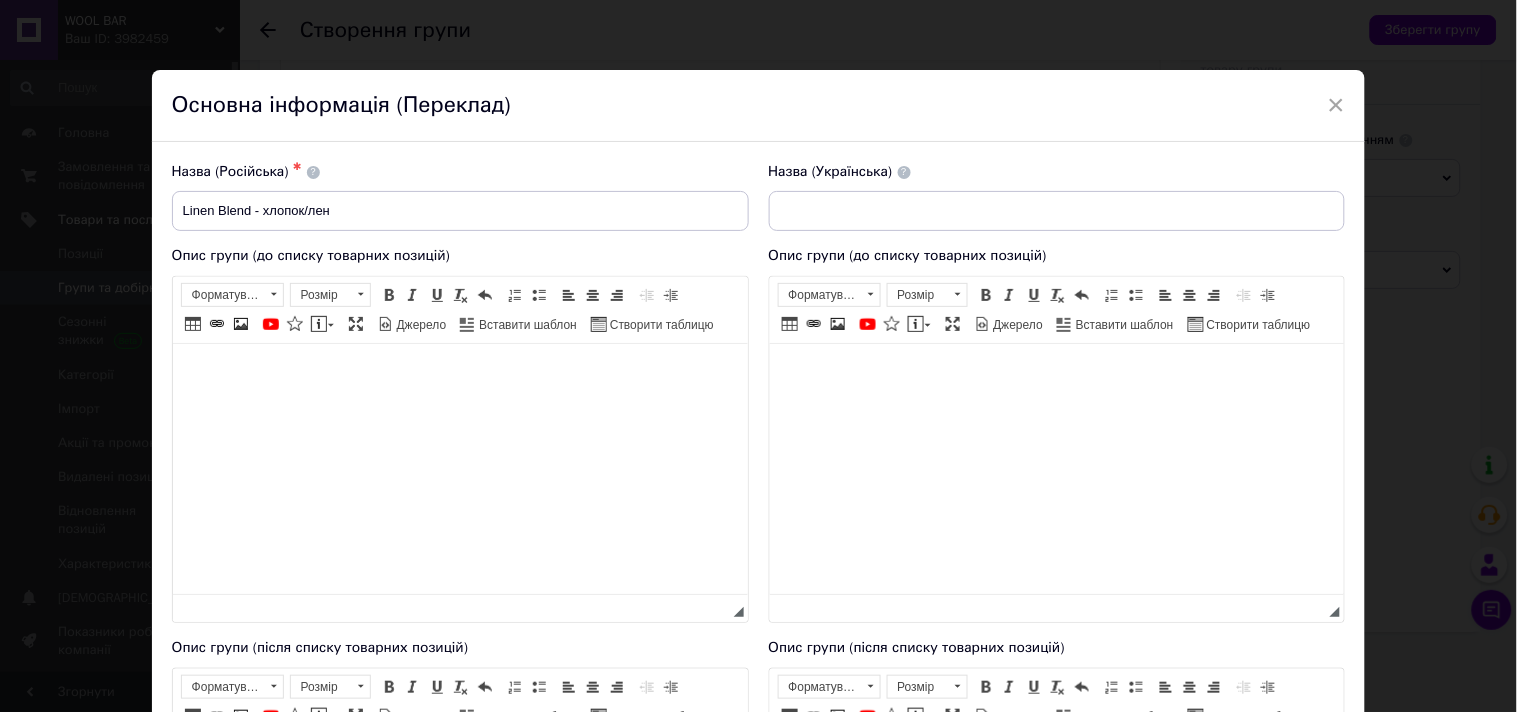 scroll, scrollTop: 0, scrollLeft: 0, axis: both 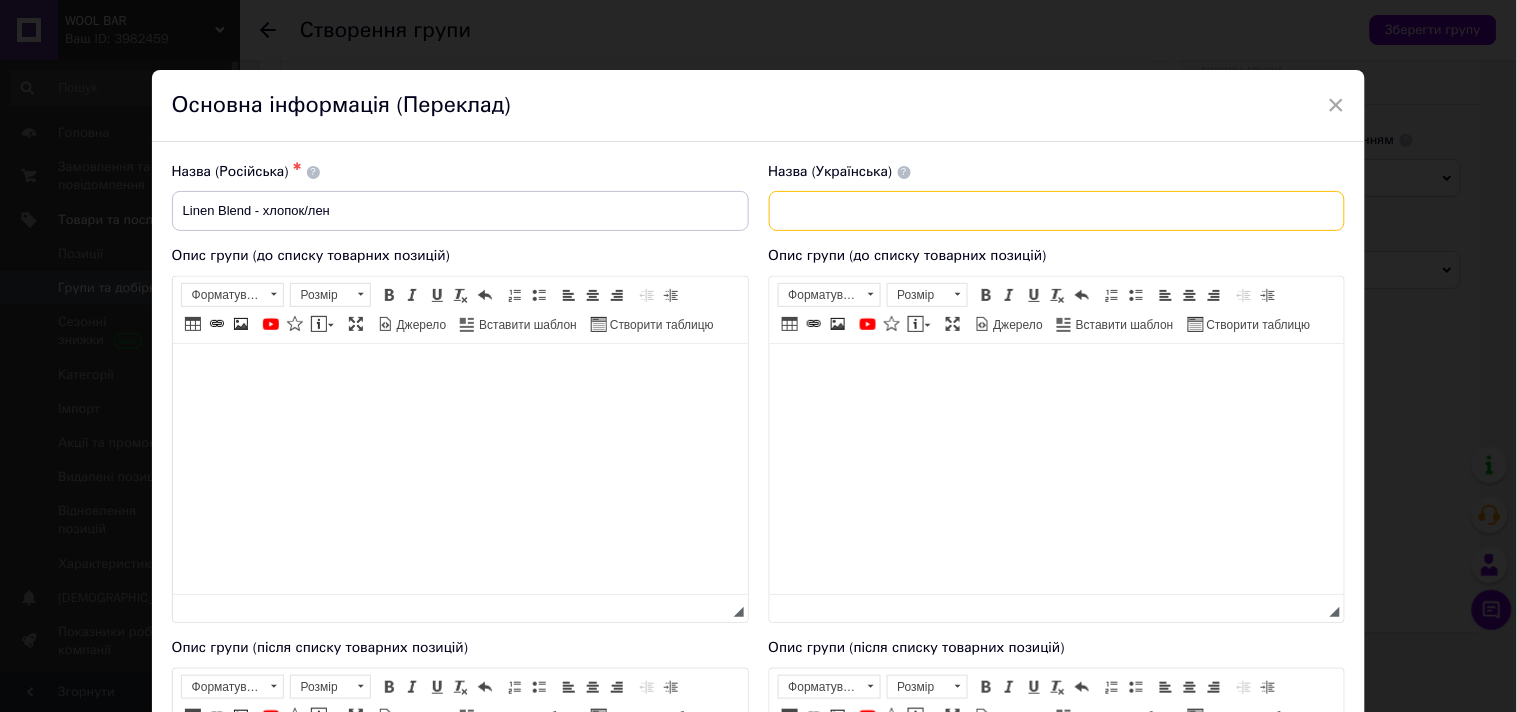 click at bounding box center (1057, 211) 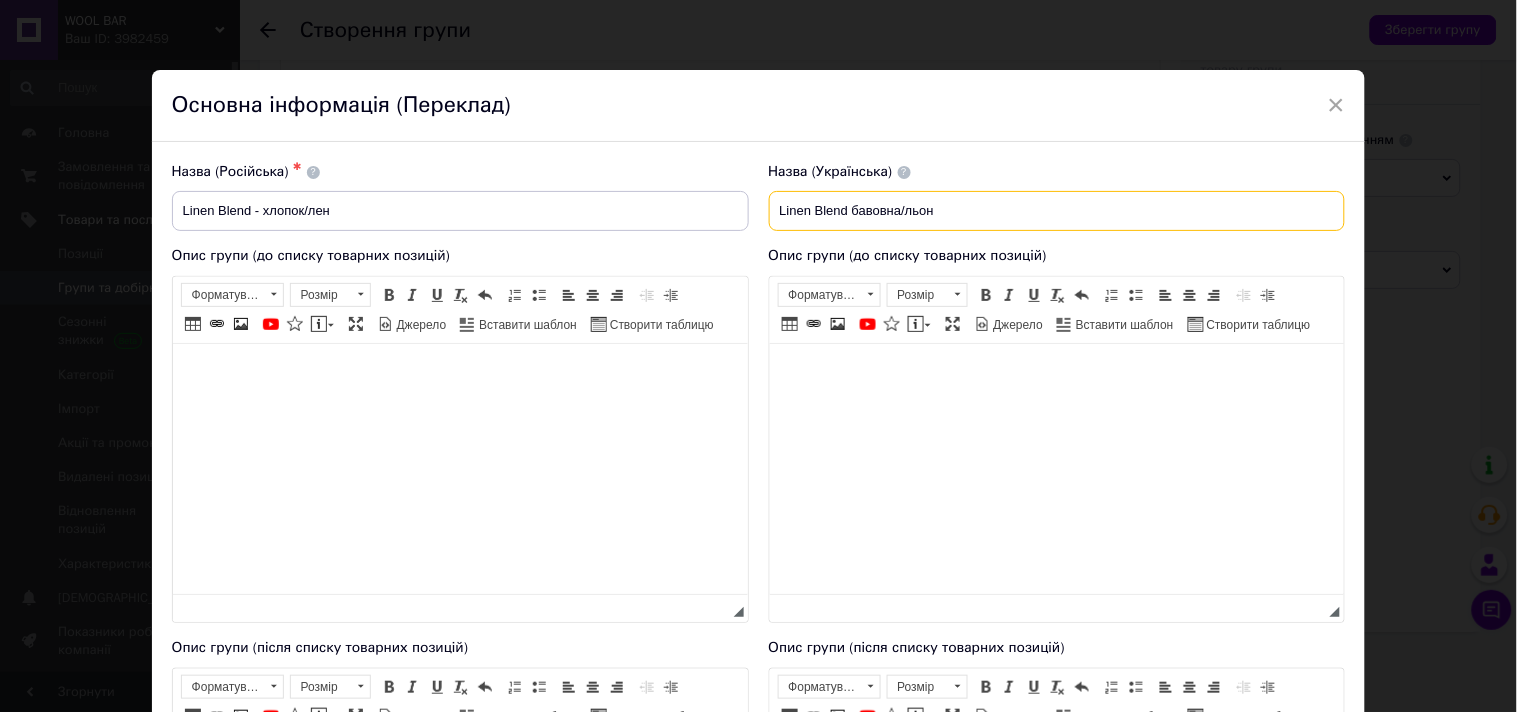 type on "Linen Blend бавовна/льон" 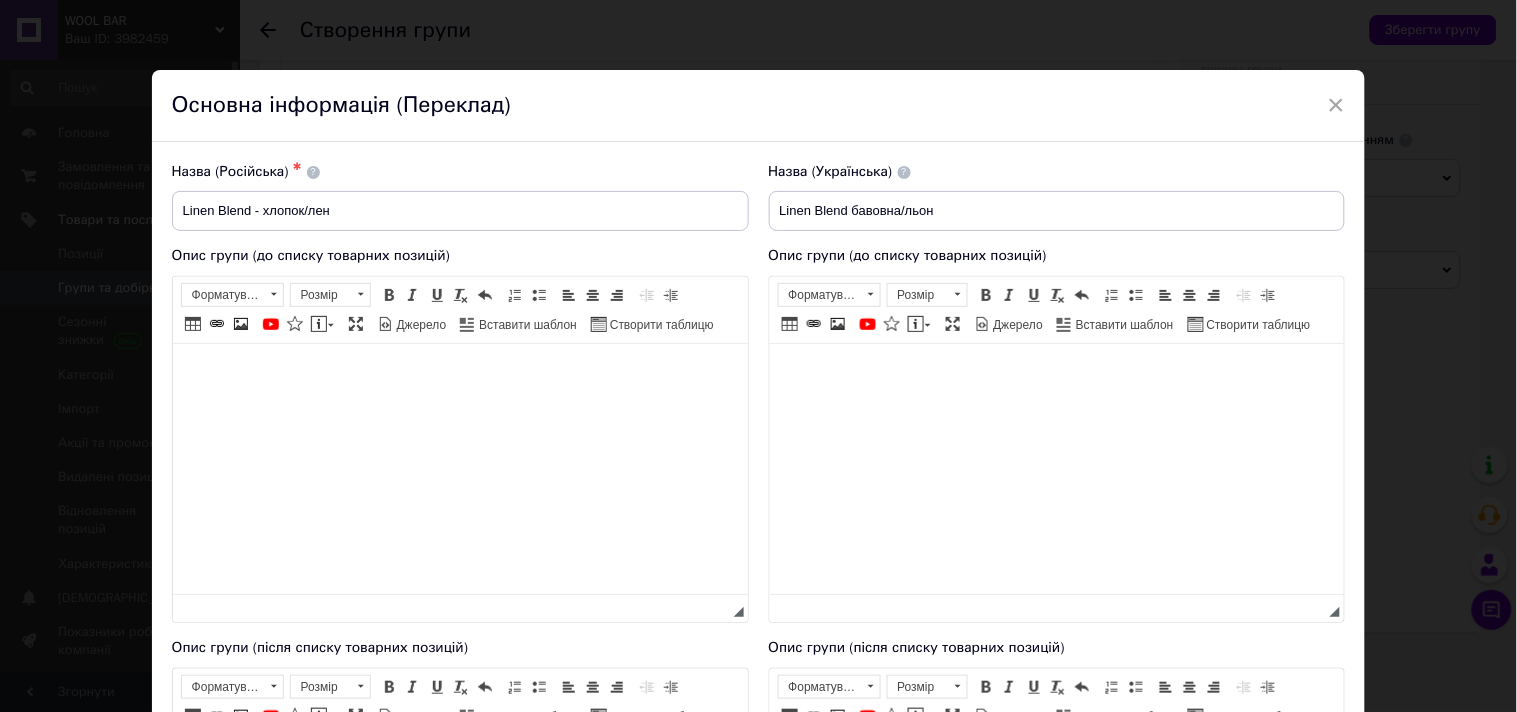 click at bounding box center [459, 373] 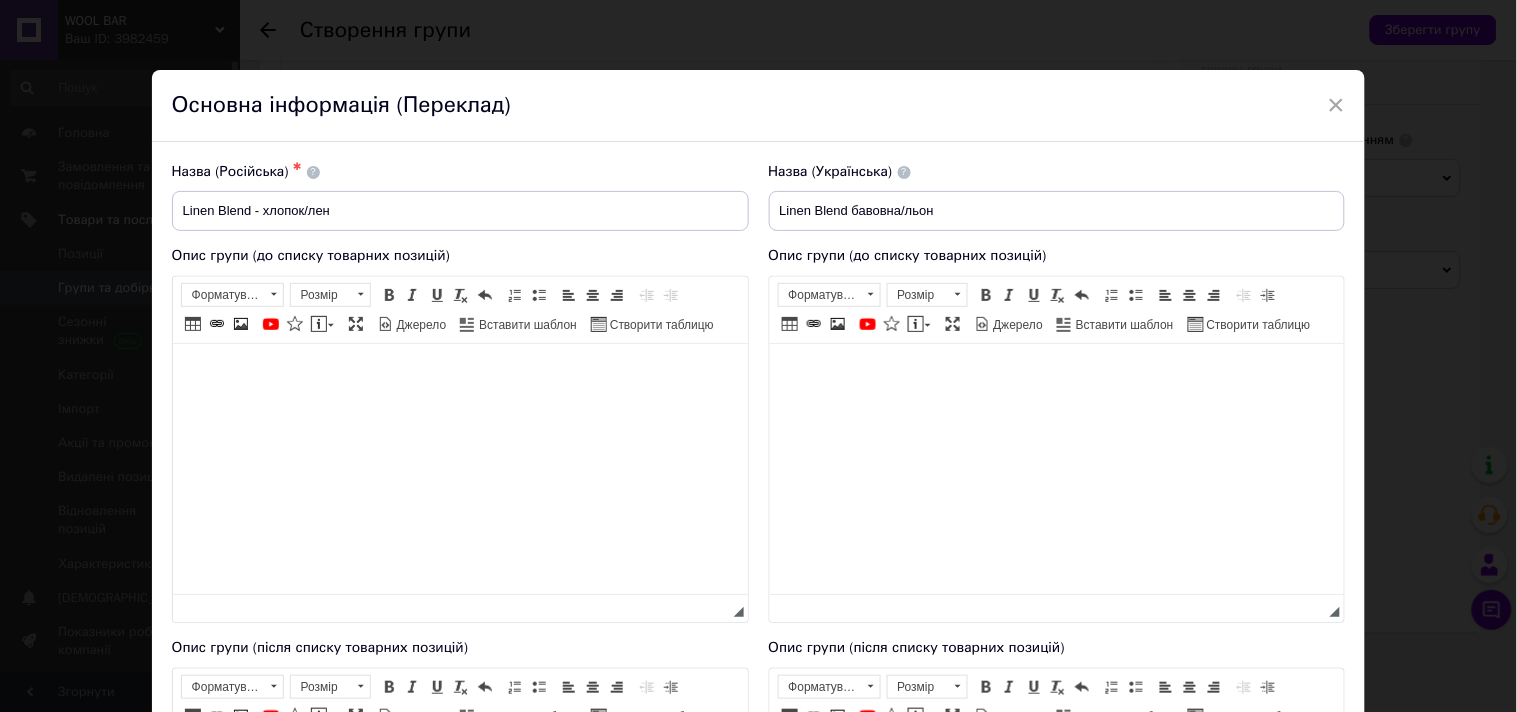 click at bounding box center (1056, 373) 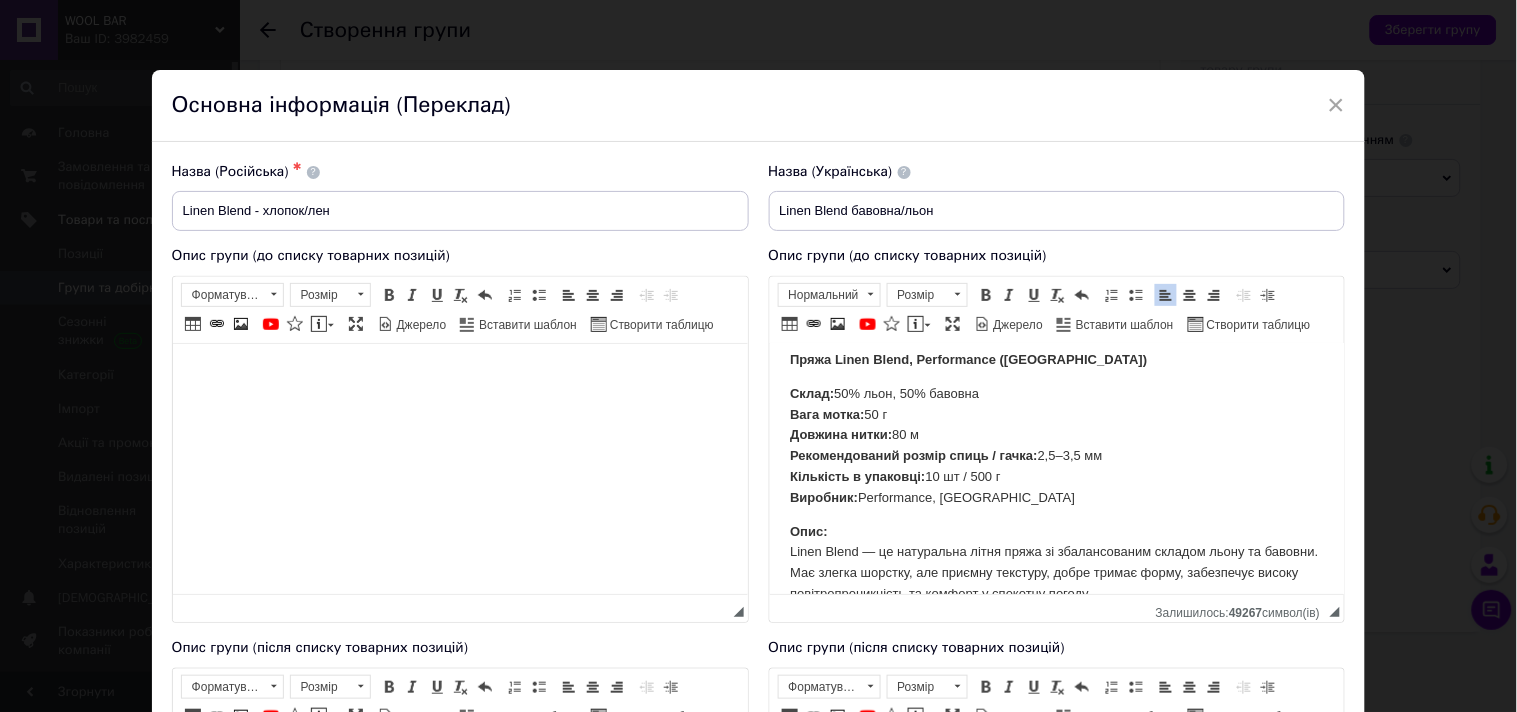 scroll, scrollTop: 0, scrollLeft: 0, axis: both 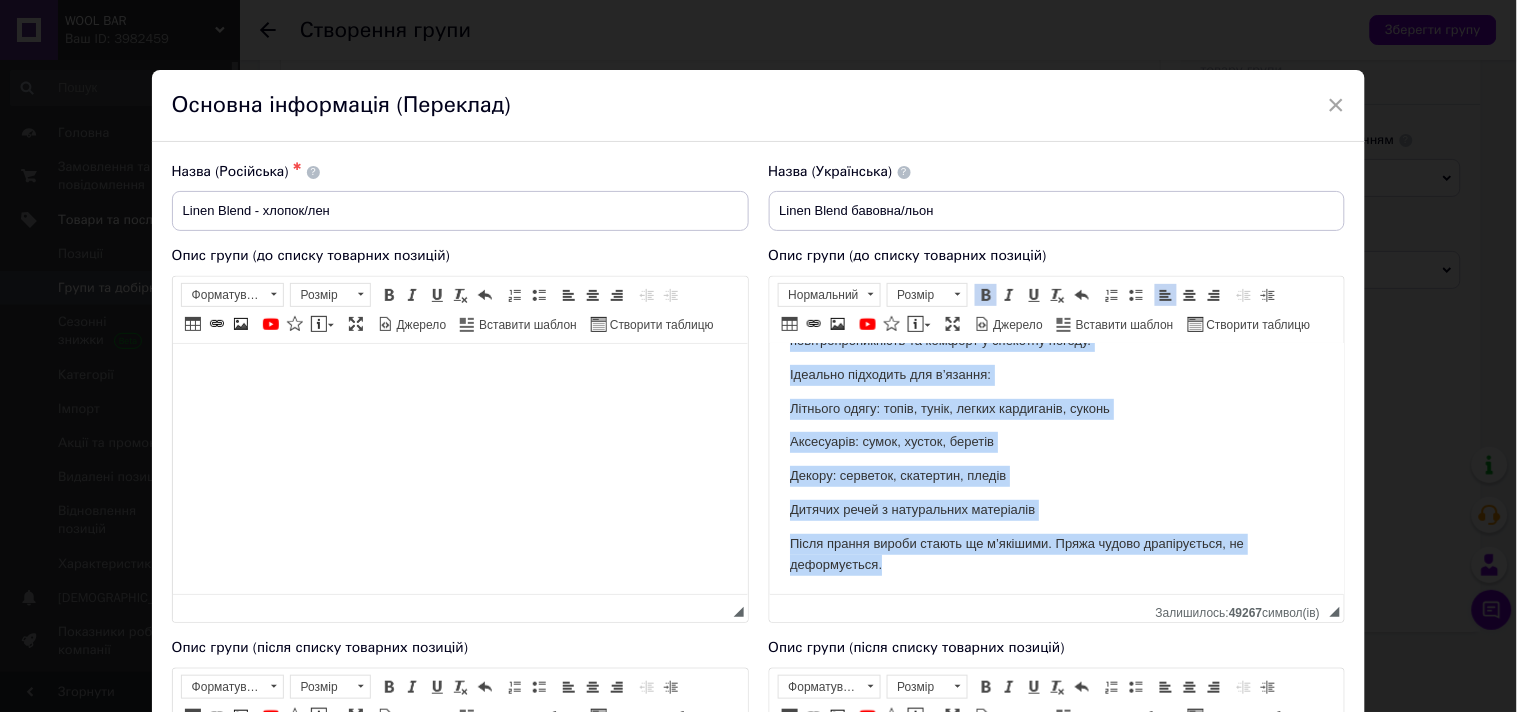 drag, startPoint x: 785, startPoint y: 370, endPoint x: 988, endPoint y: 570, distance: 284.97192 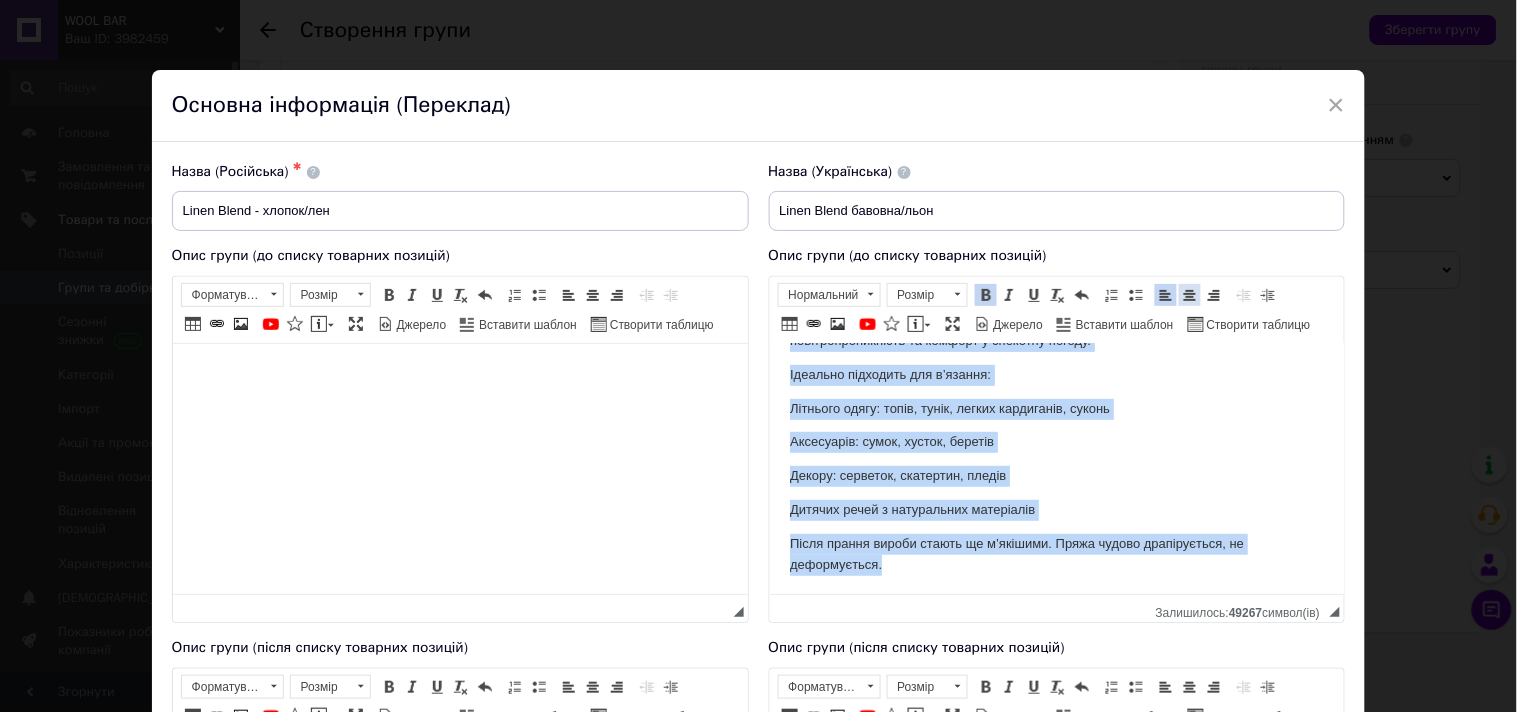 click at bounding box center [1190, 295] 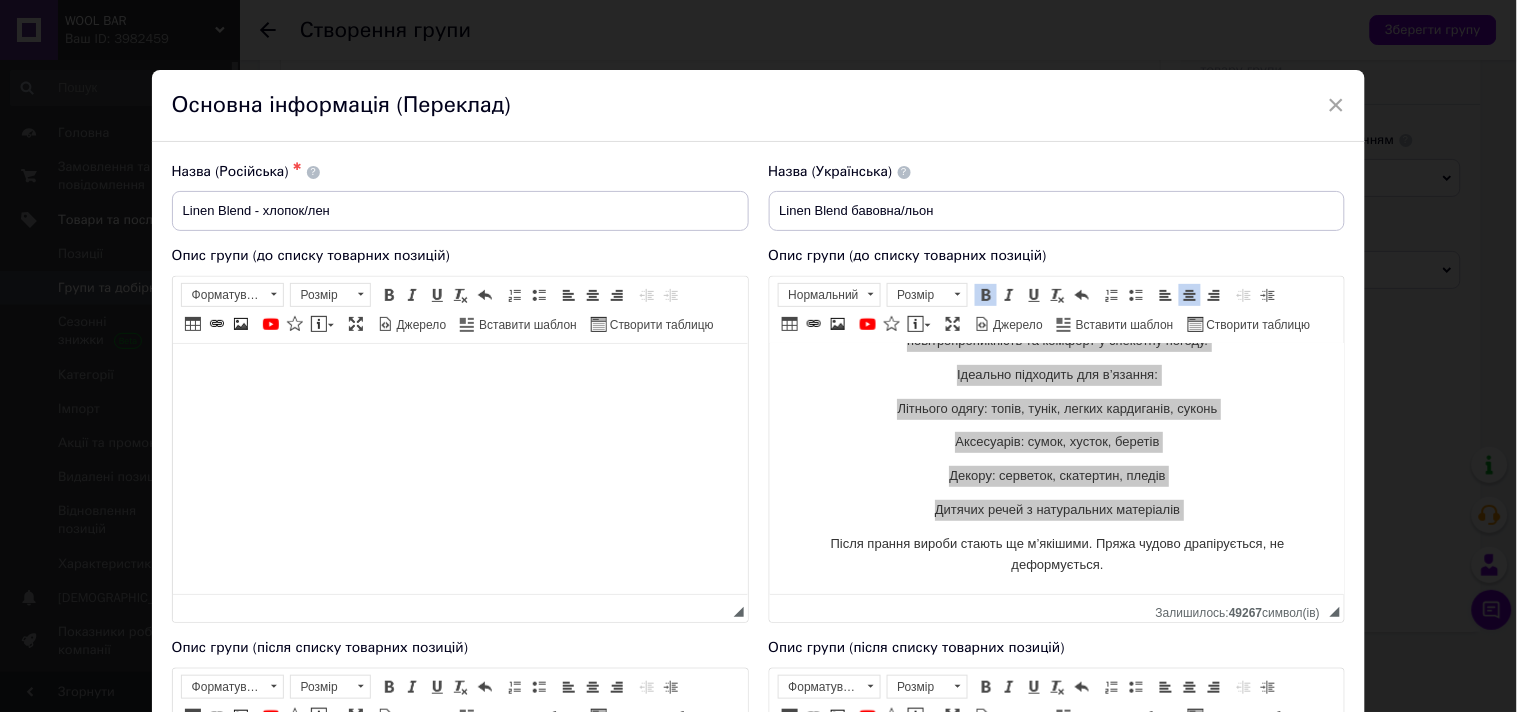 click at bounding box center (459, 373) 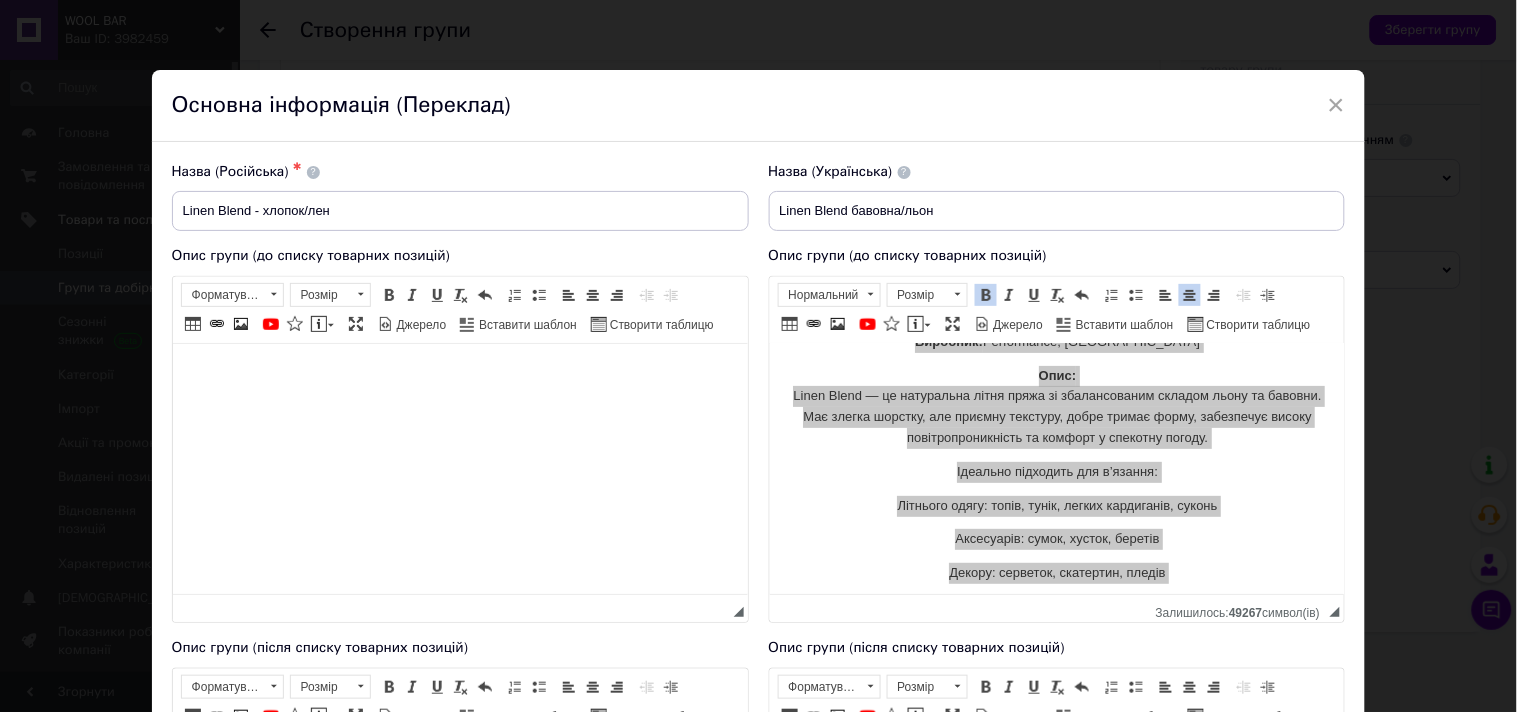 scroll, scrollTop: 0, scrollLeft: 0, axis: both 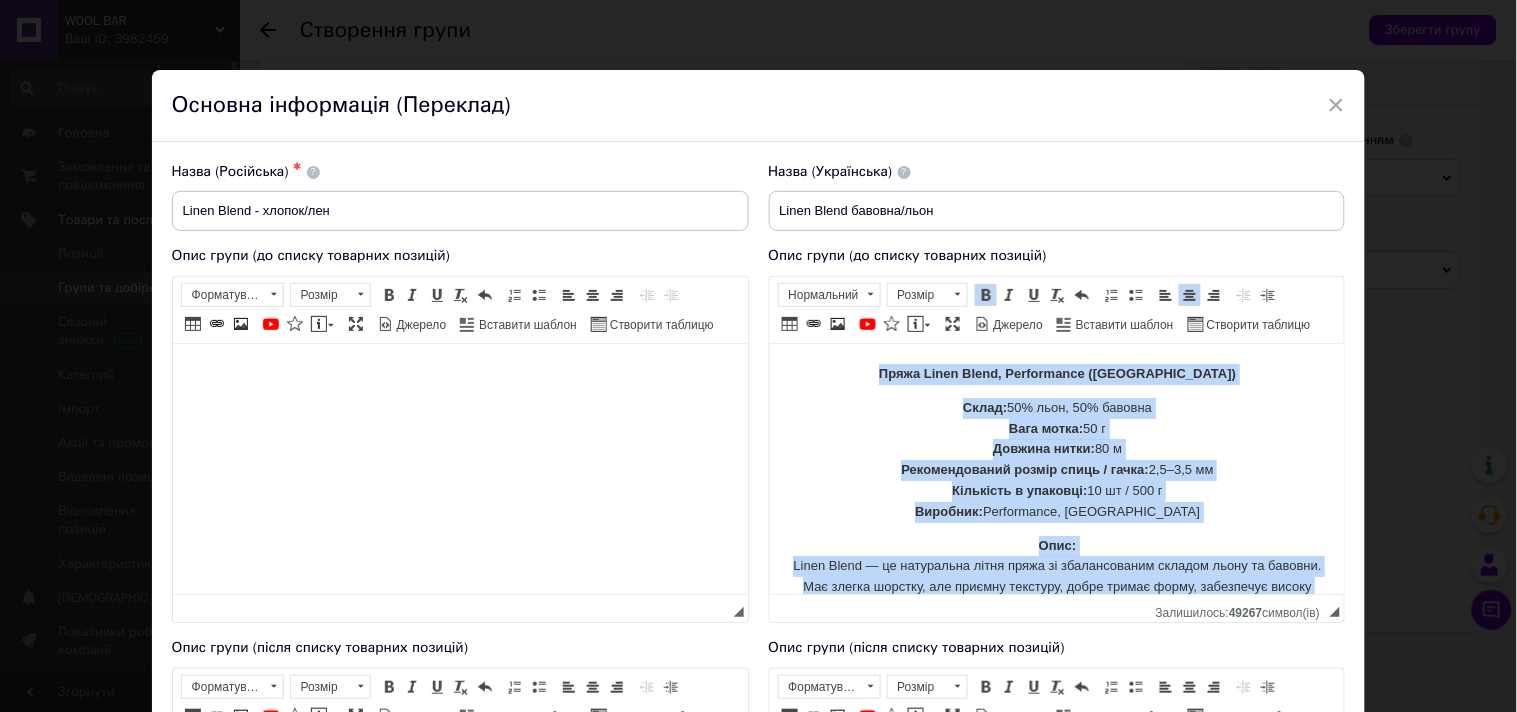 click on "Пряжа Linen Blend, Performance ([GEOGRAPHIC_DATA])" at bounding box center (1056, 372) 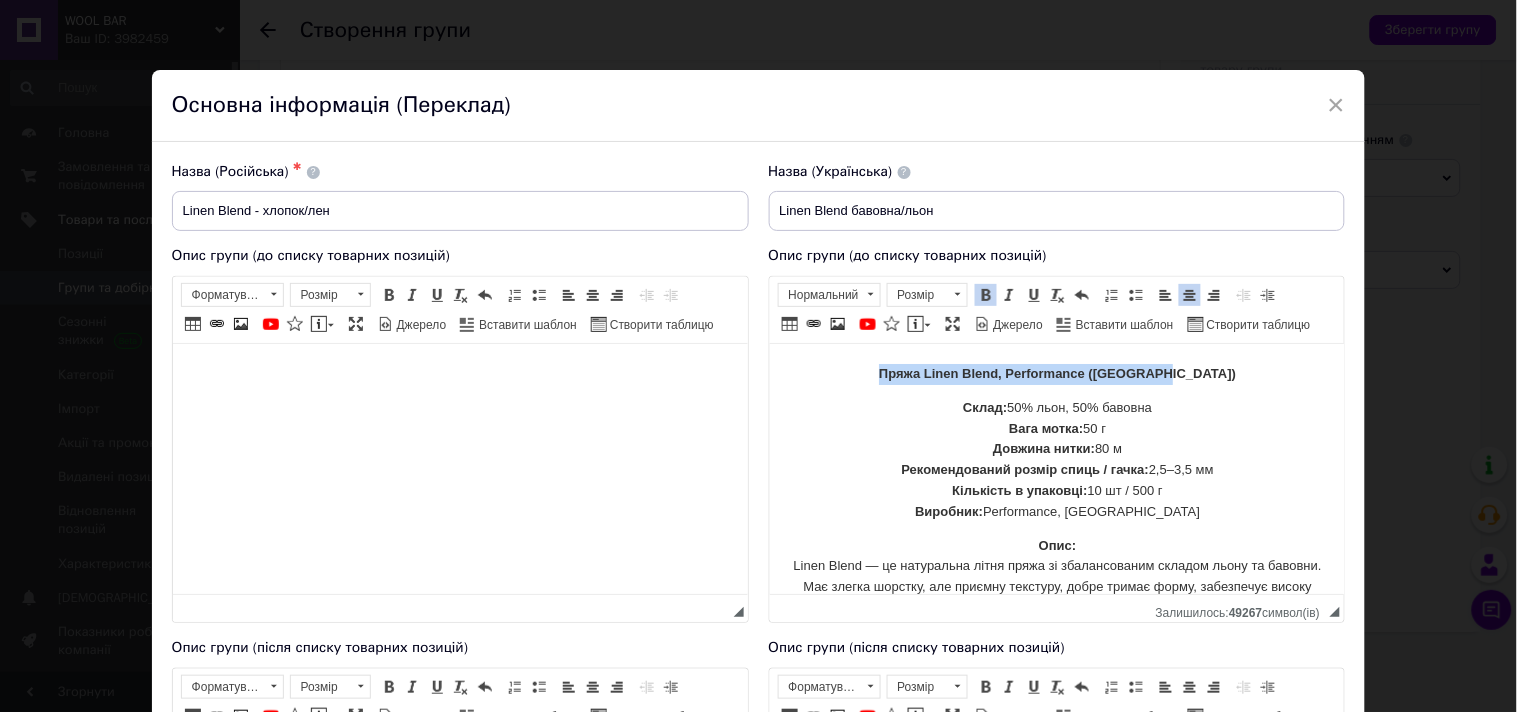 drag, startPoint x: 958, startPoint y: 367, endPoint x: 1207, endPoint y: 367, distance: 249 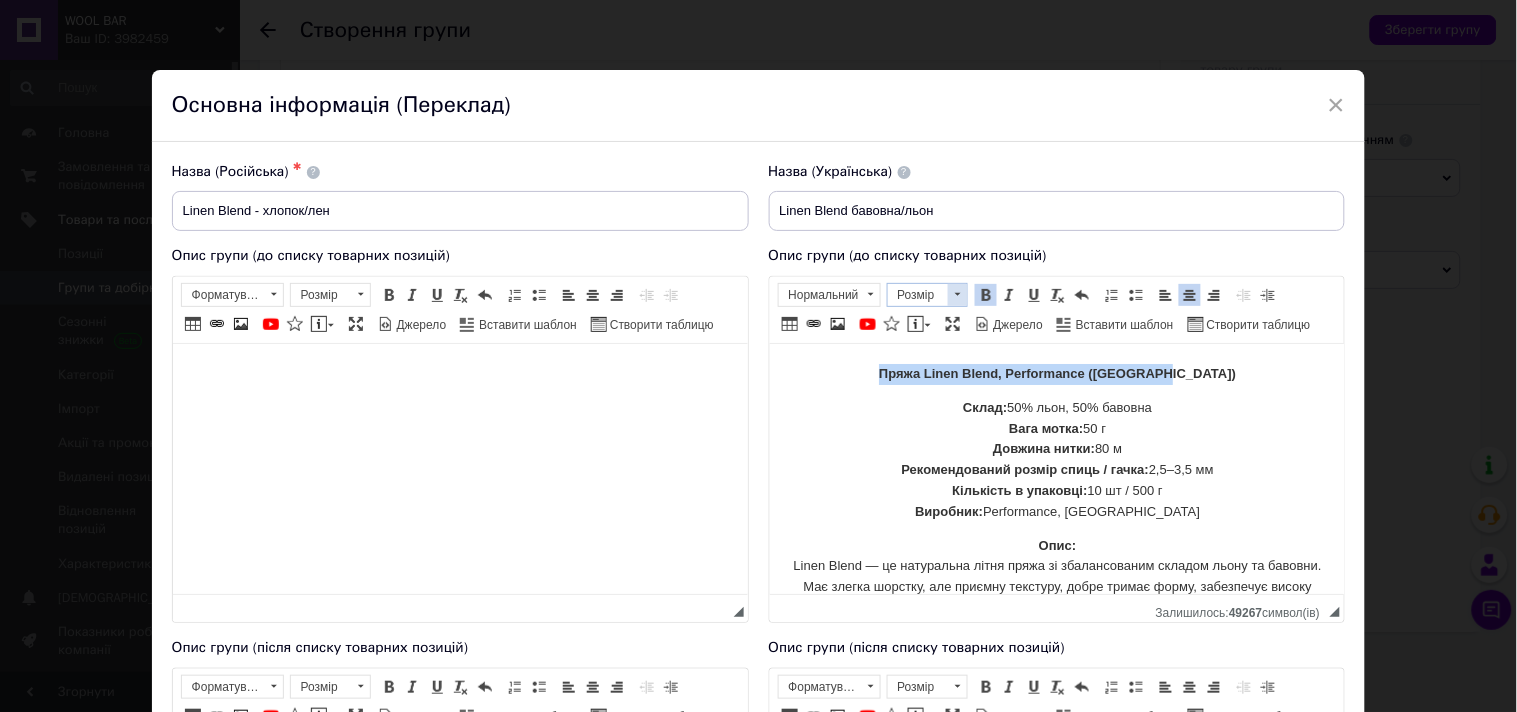 click at bounding box center (957, 295) 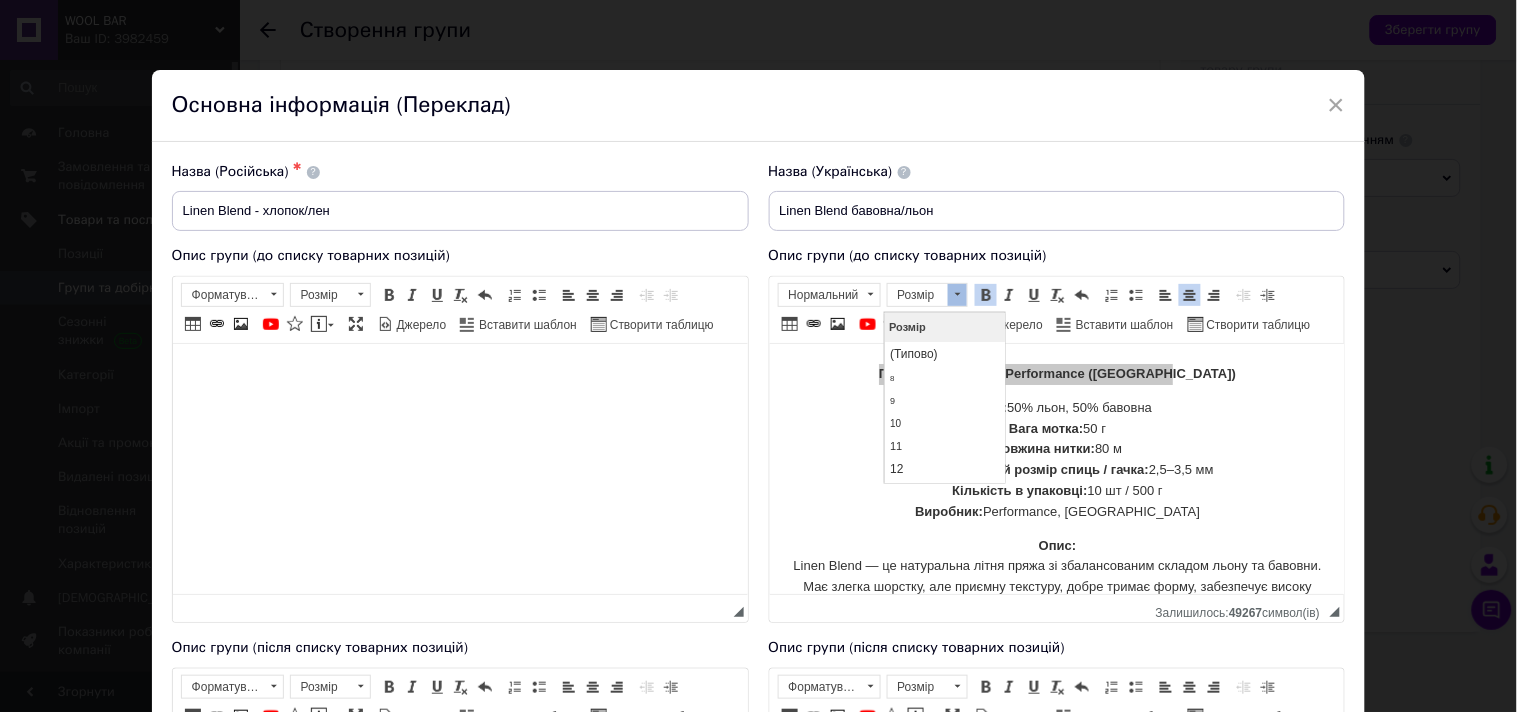 scroll, scrollTop: 0, scrollLeft: 0, axis: both 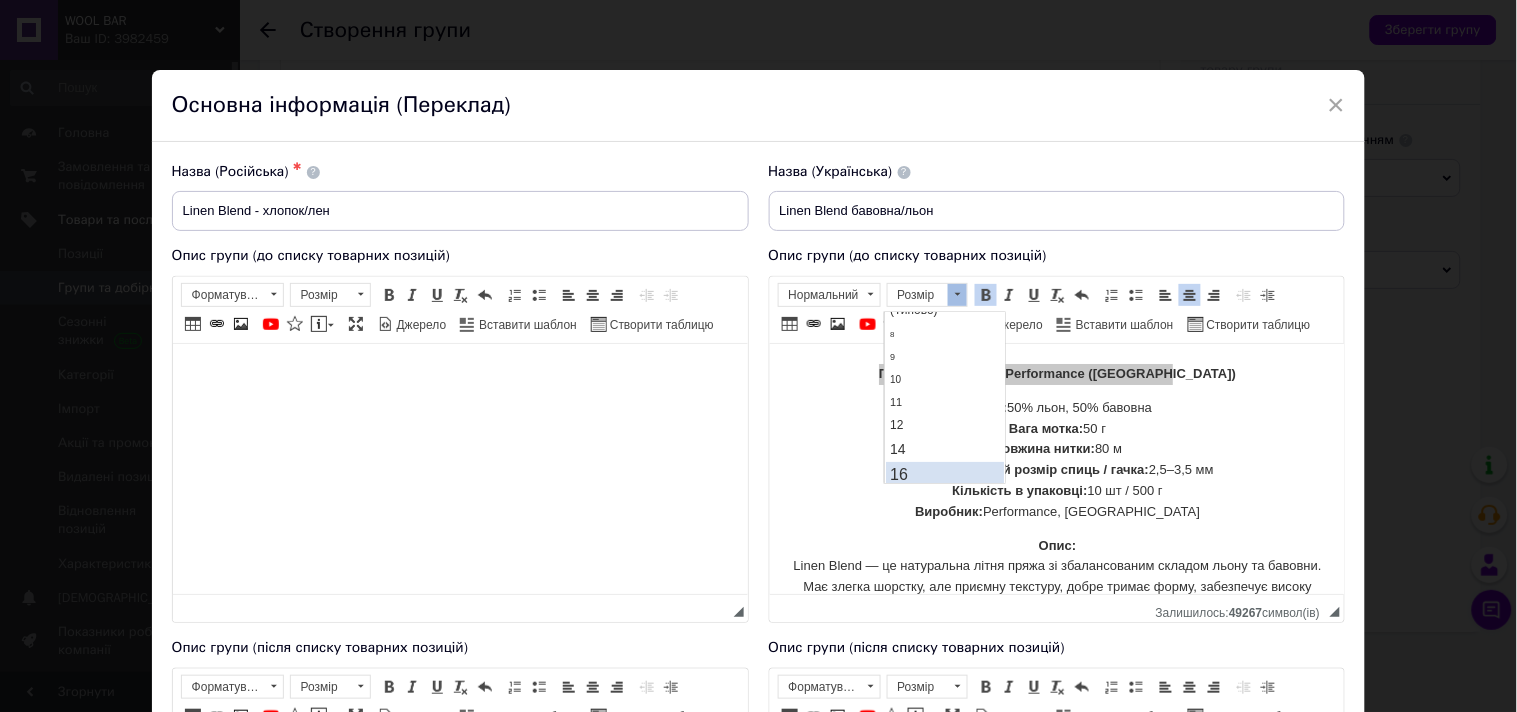 click on "16" at bounding box center [944, 474] 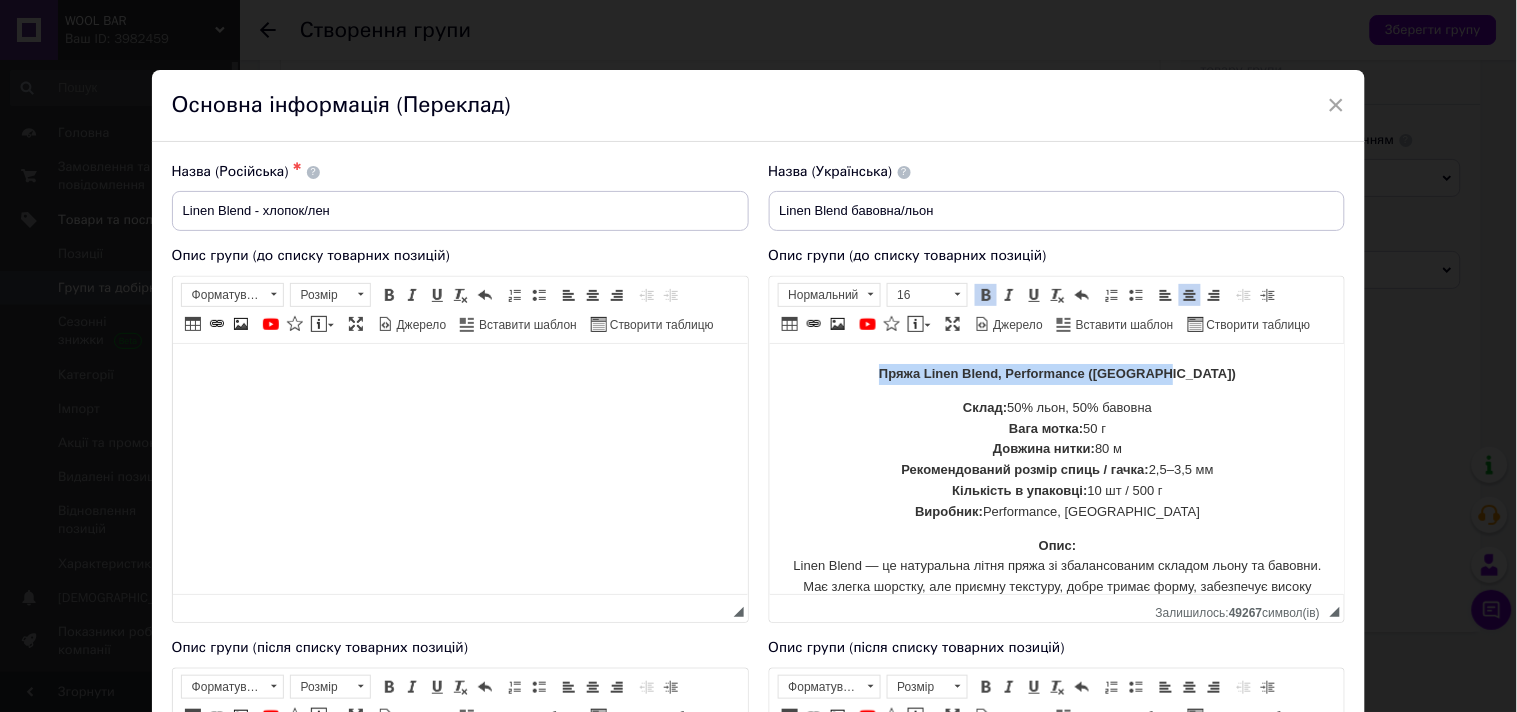 scroll, scrollTop: 0, scrollLeft: 0, axis: both 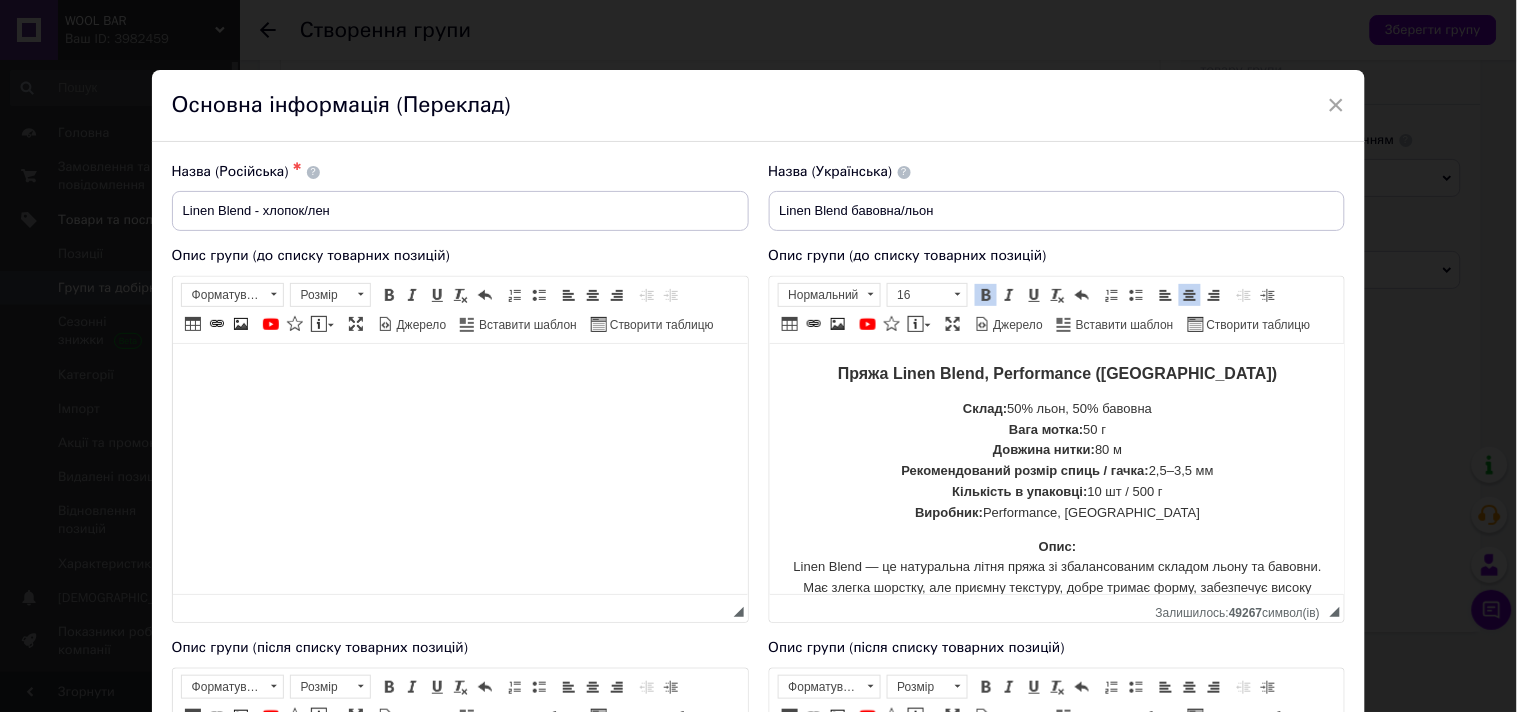 click at bounding box center [459, 373] 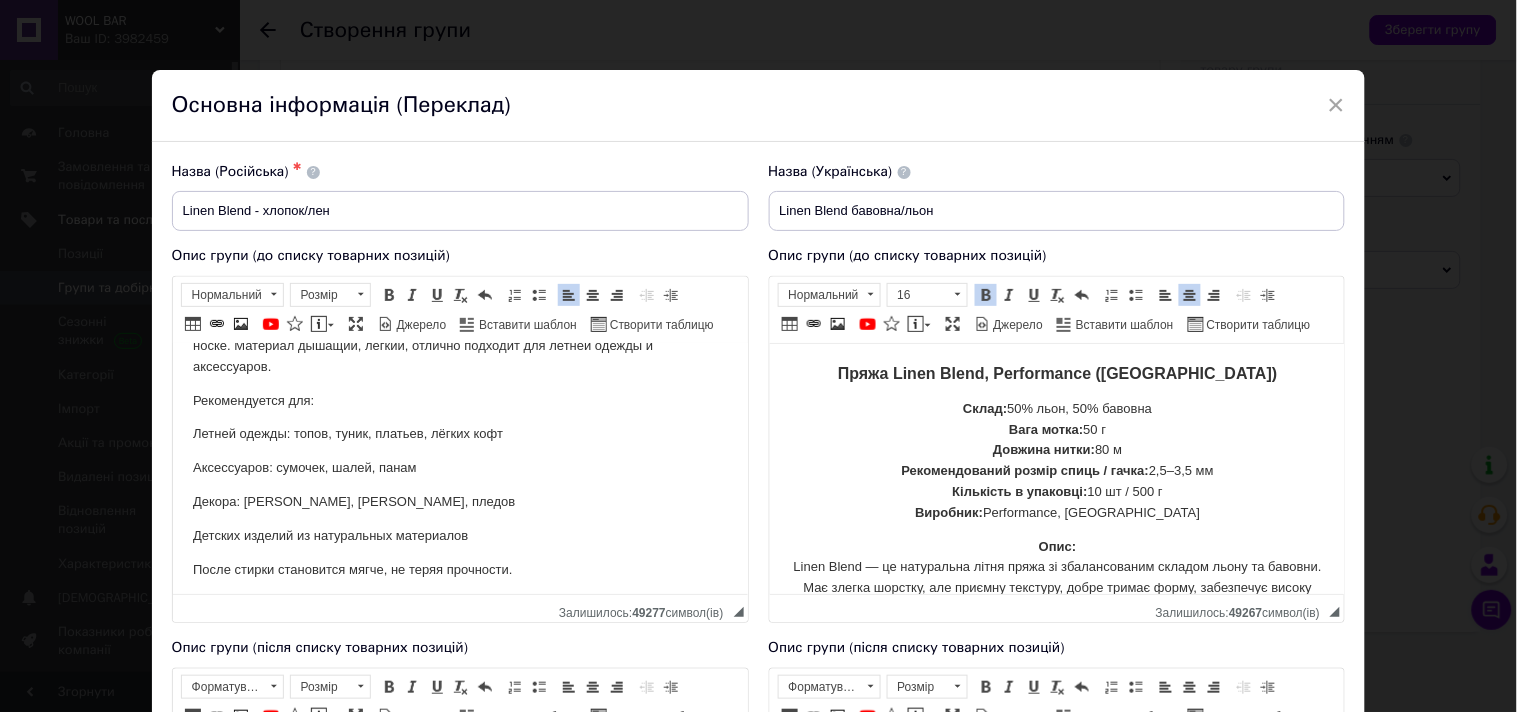scroll, scrollTop: 267, scrollLeft: 0, axis: vertical 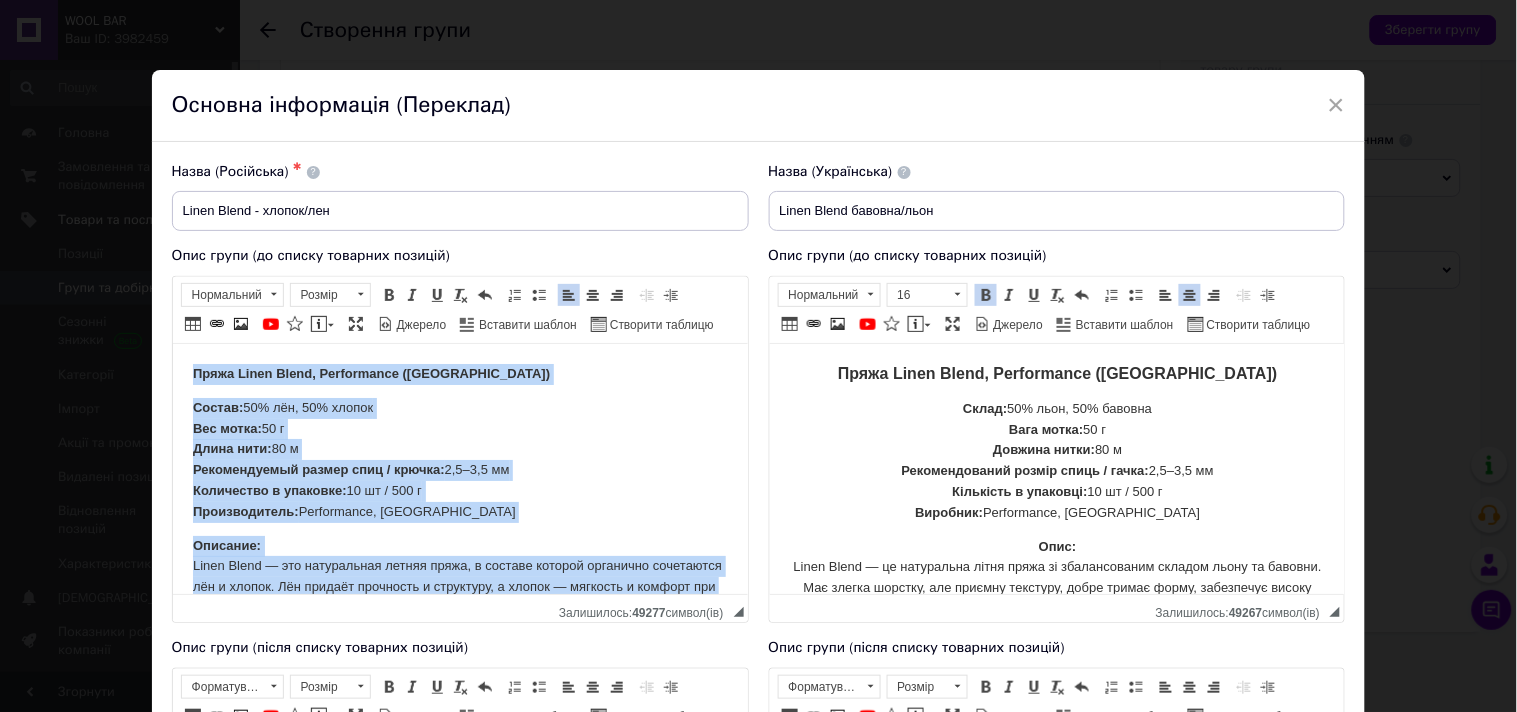 drag, startPoint x: 515, startPoint y: 558, endPoint x: 211, endPoint y: 343, distance: 372.34528 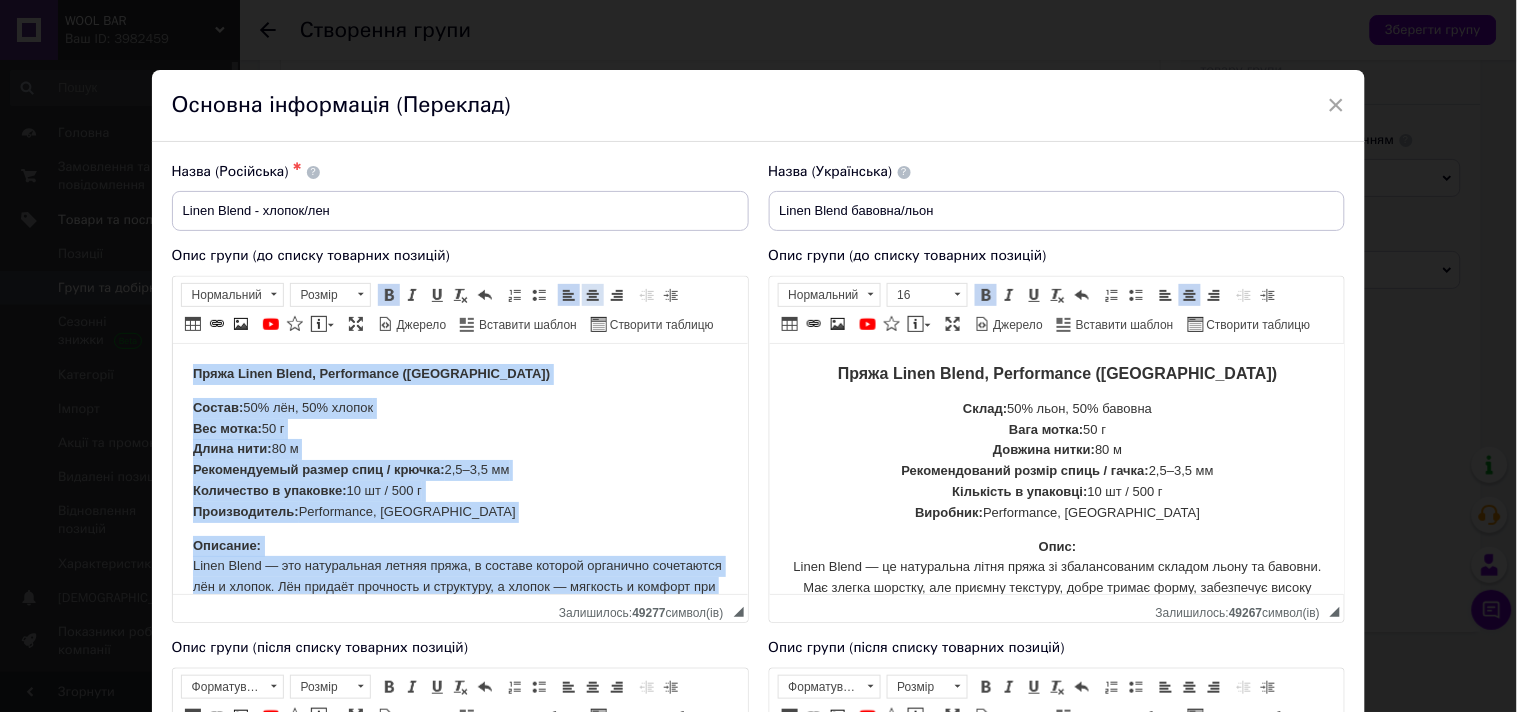 click at bounding box center [593, 295] 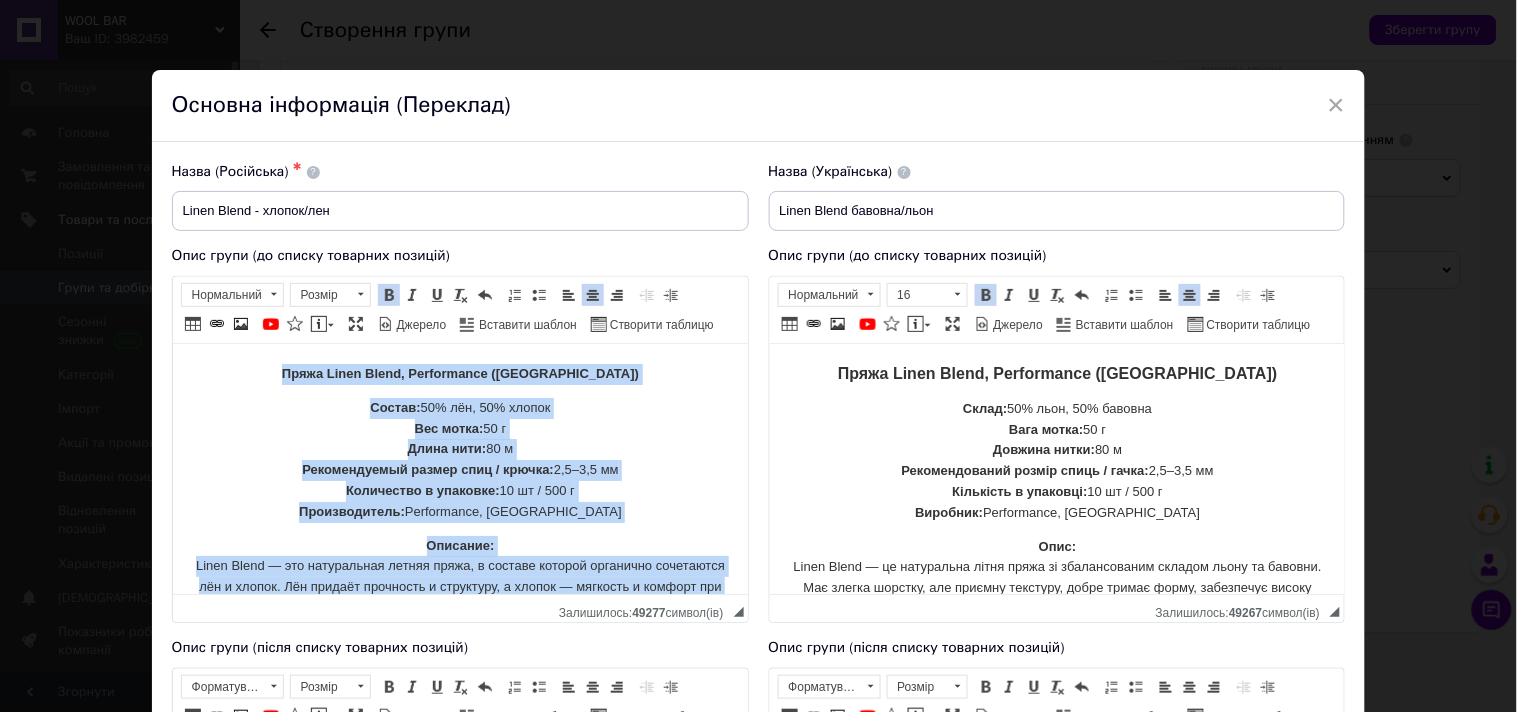 drag, startPoint x: 535, startPoint y: 450, endPoint x: 626, endPoint y: 432, distance: 92.76314 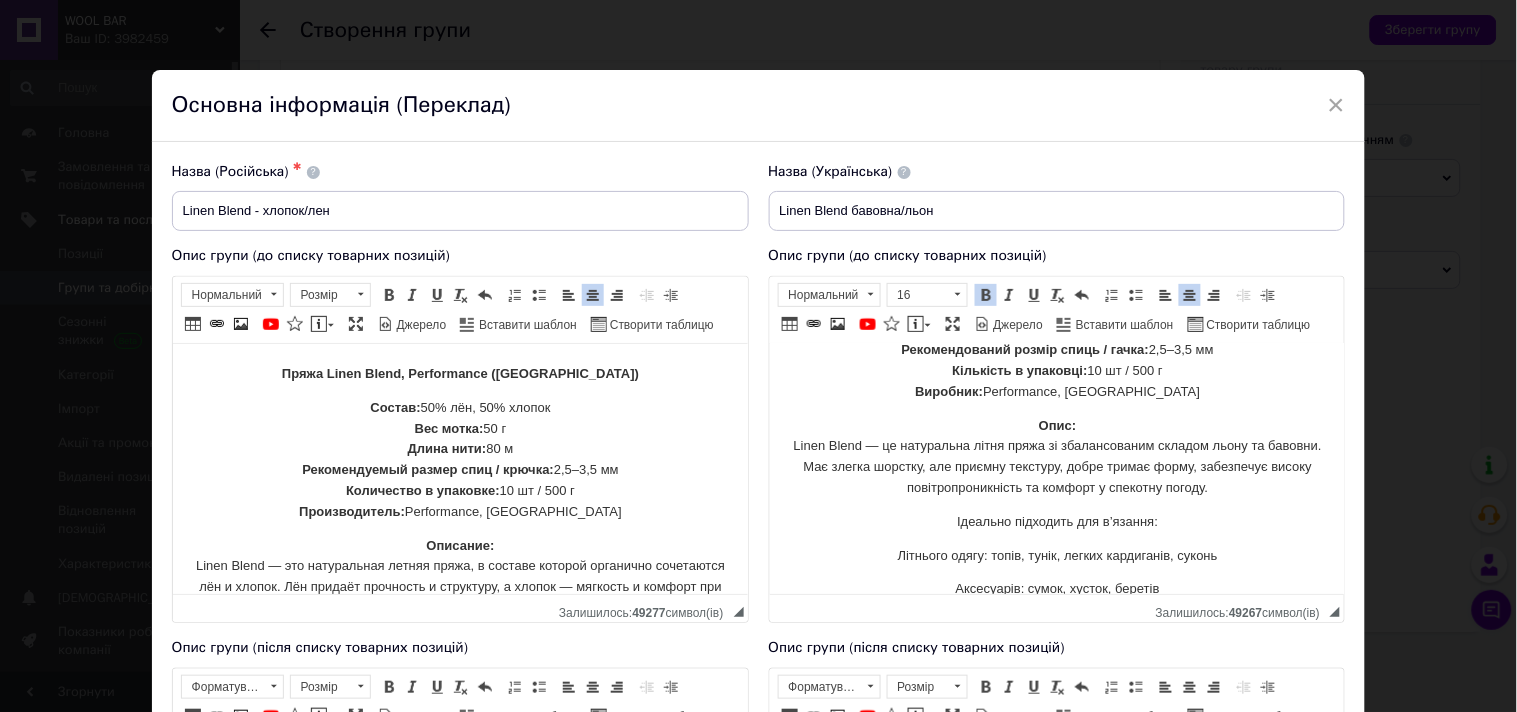 scroll, scrollTop: 268, scrollLeft: 0, axis: vertical 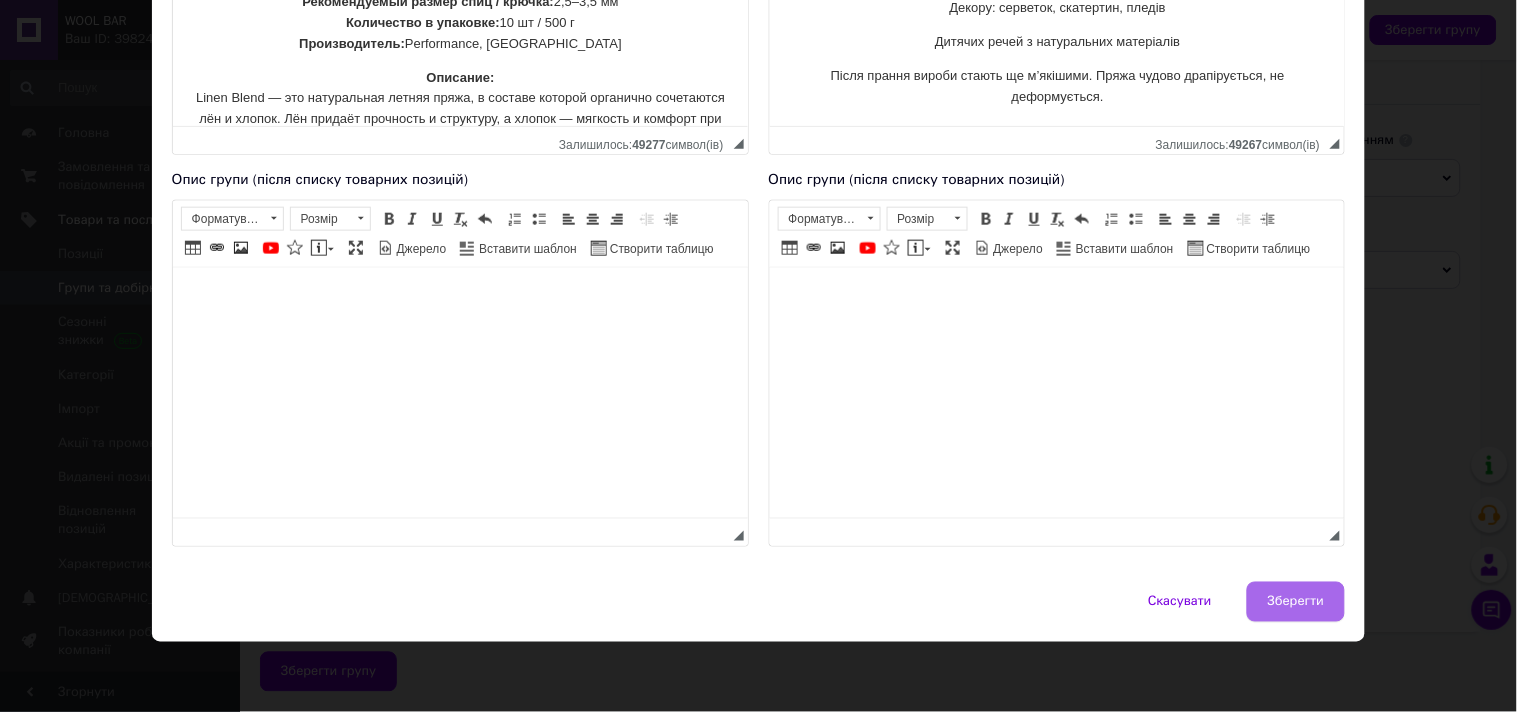 click on "Зберегти" at bounding box center (1296, 602) 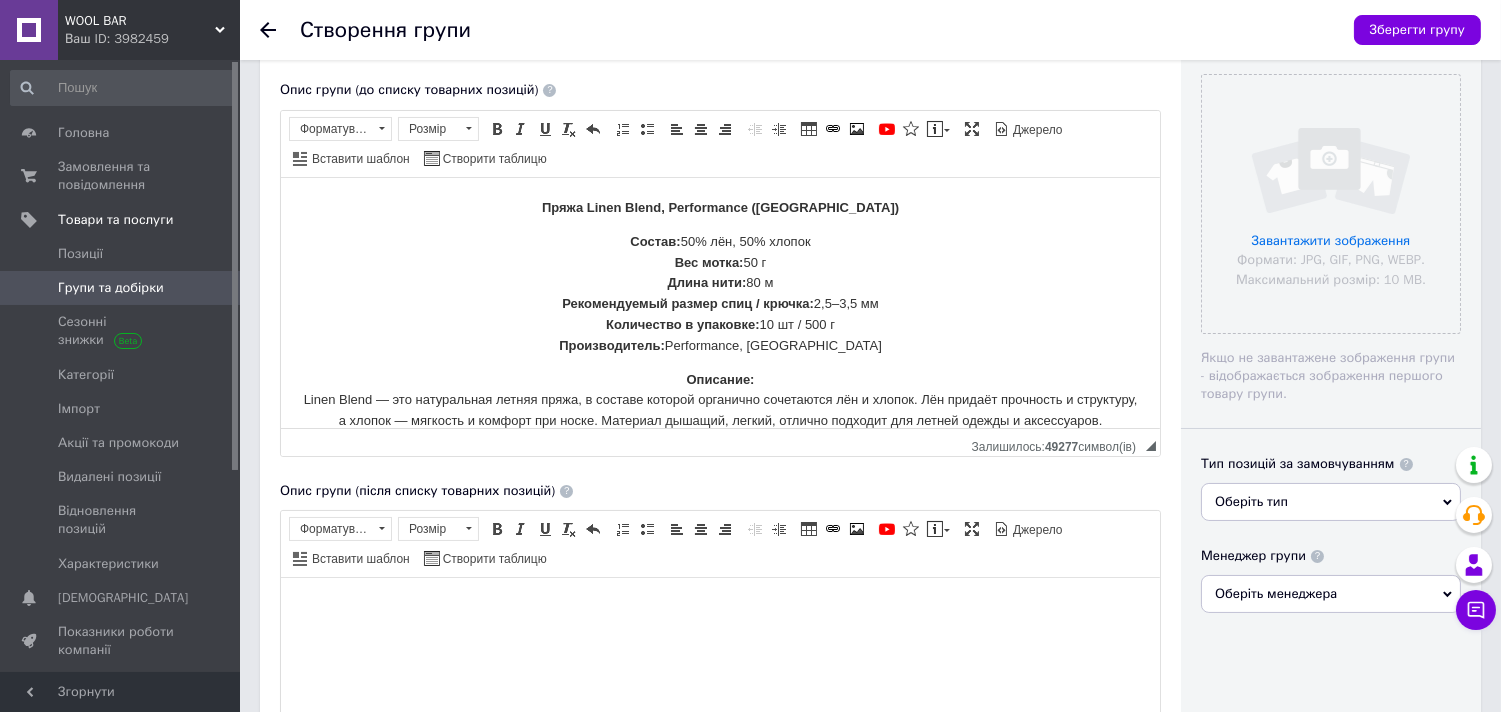 scroll, scrollTop: 263, scrollLeft: 0, axis: vertical 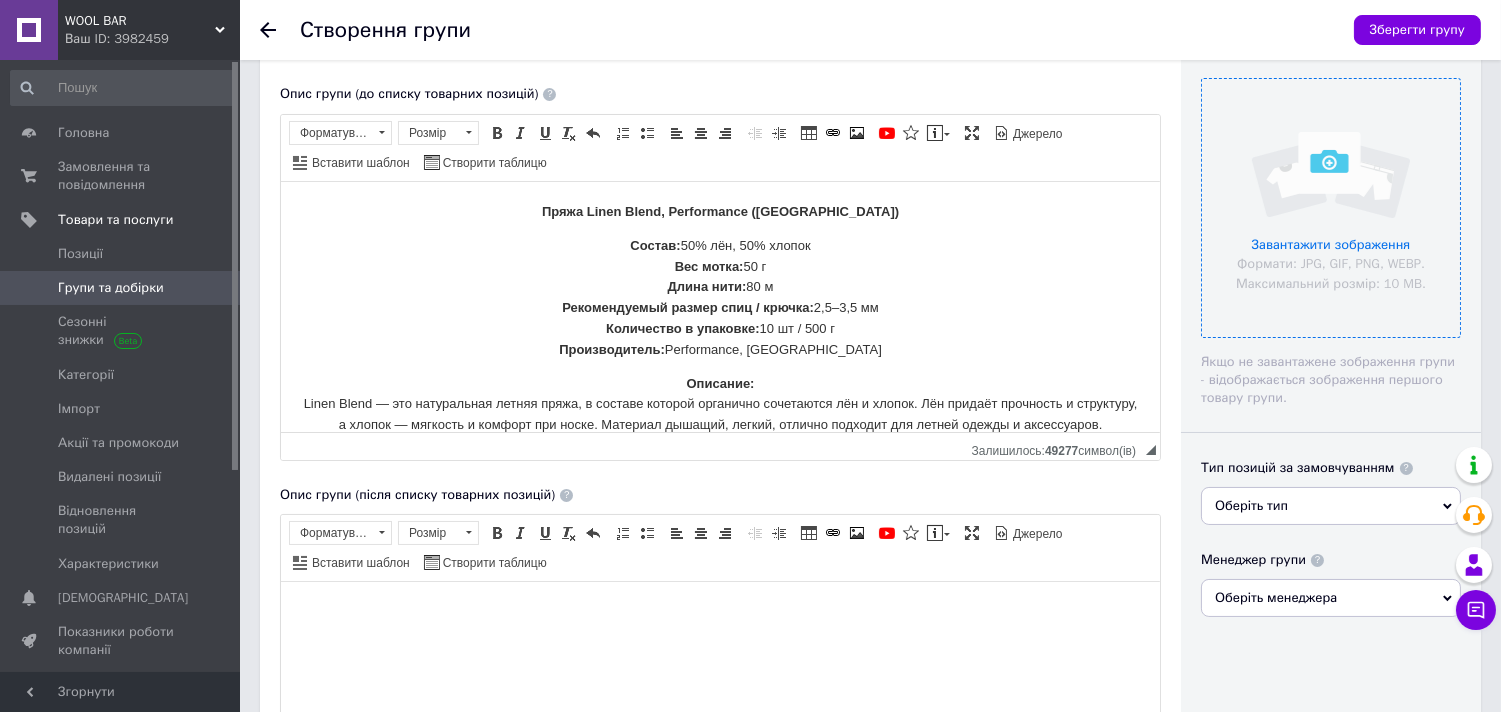 click at bounding box center [1331, 208] 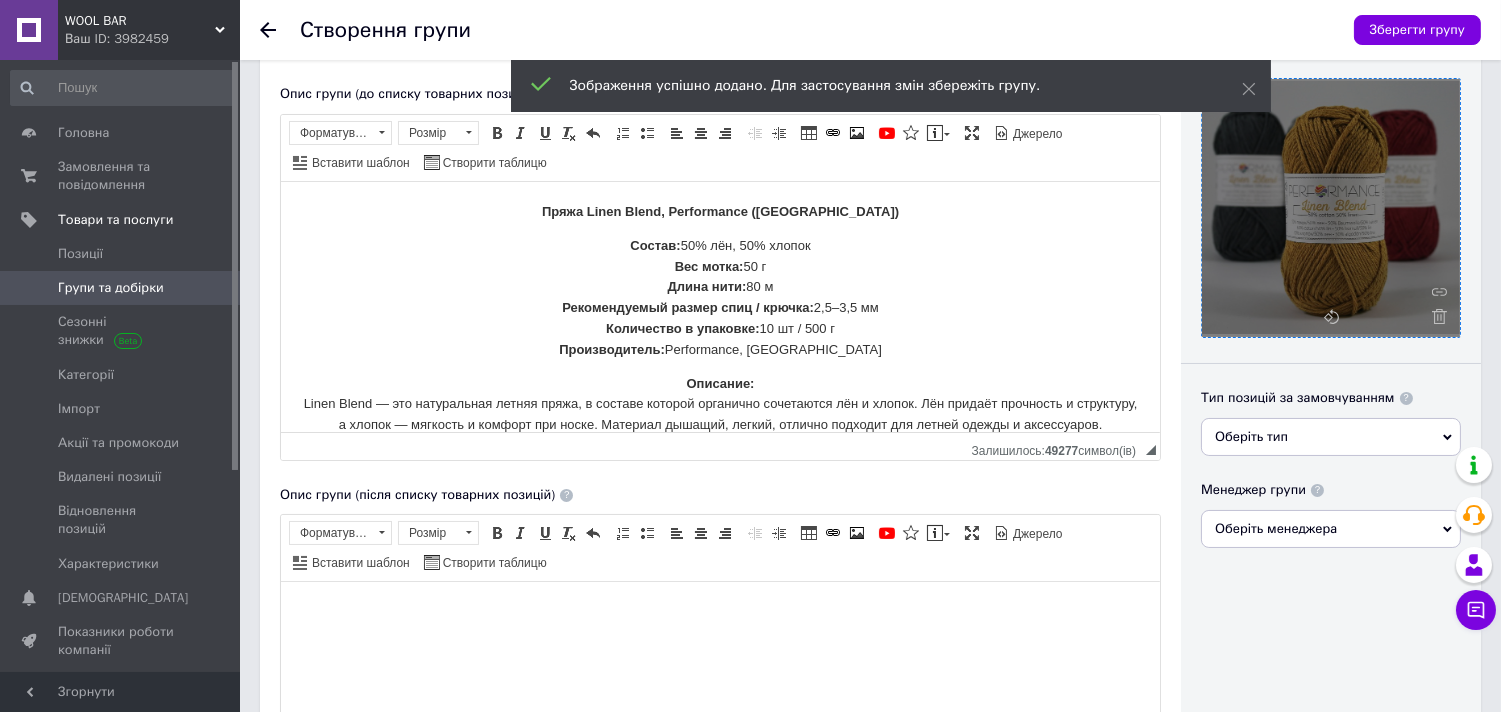 scroll, scrollTop: 0, scrollLeft: 0, axis: both 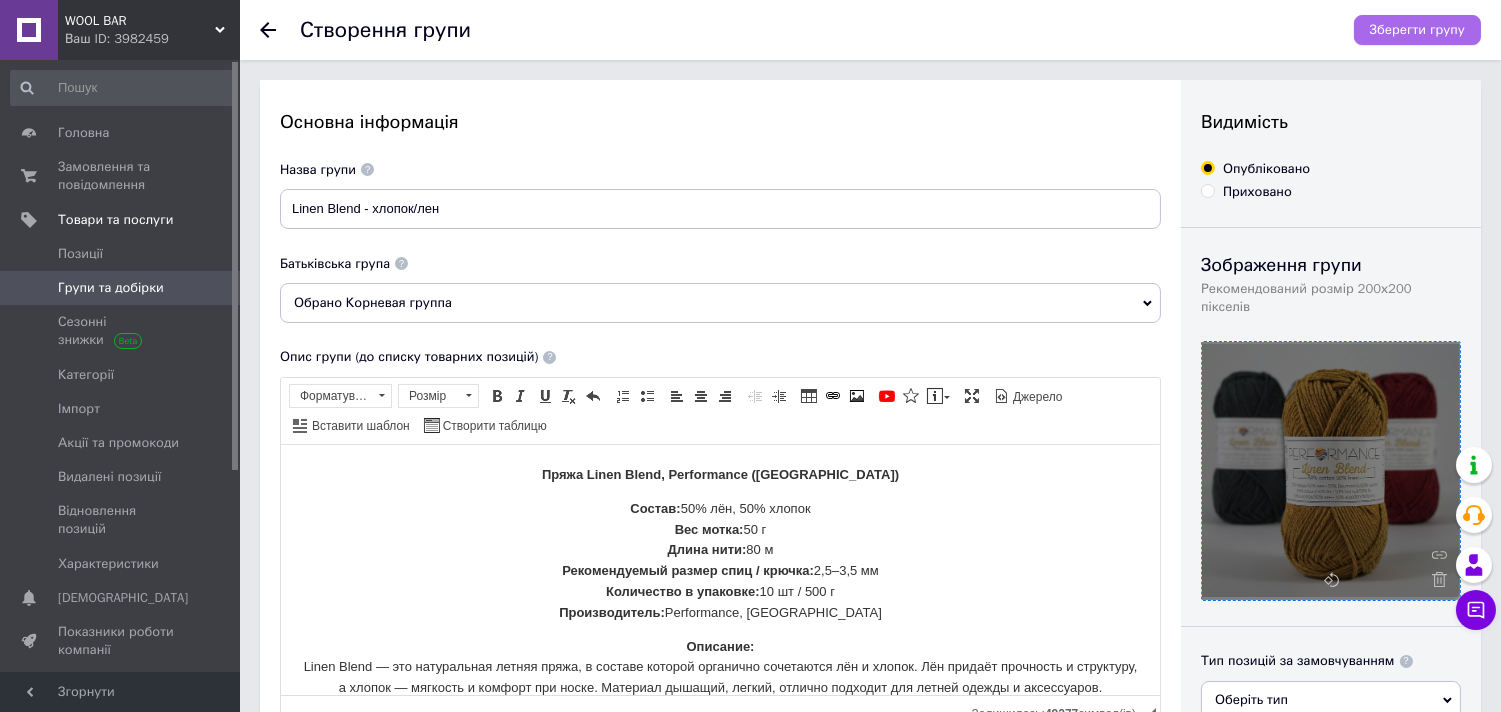 click on "Зберегти групу" at bounding box center (1417, 30) 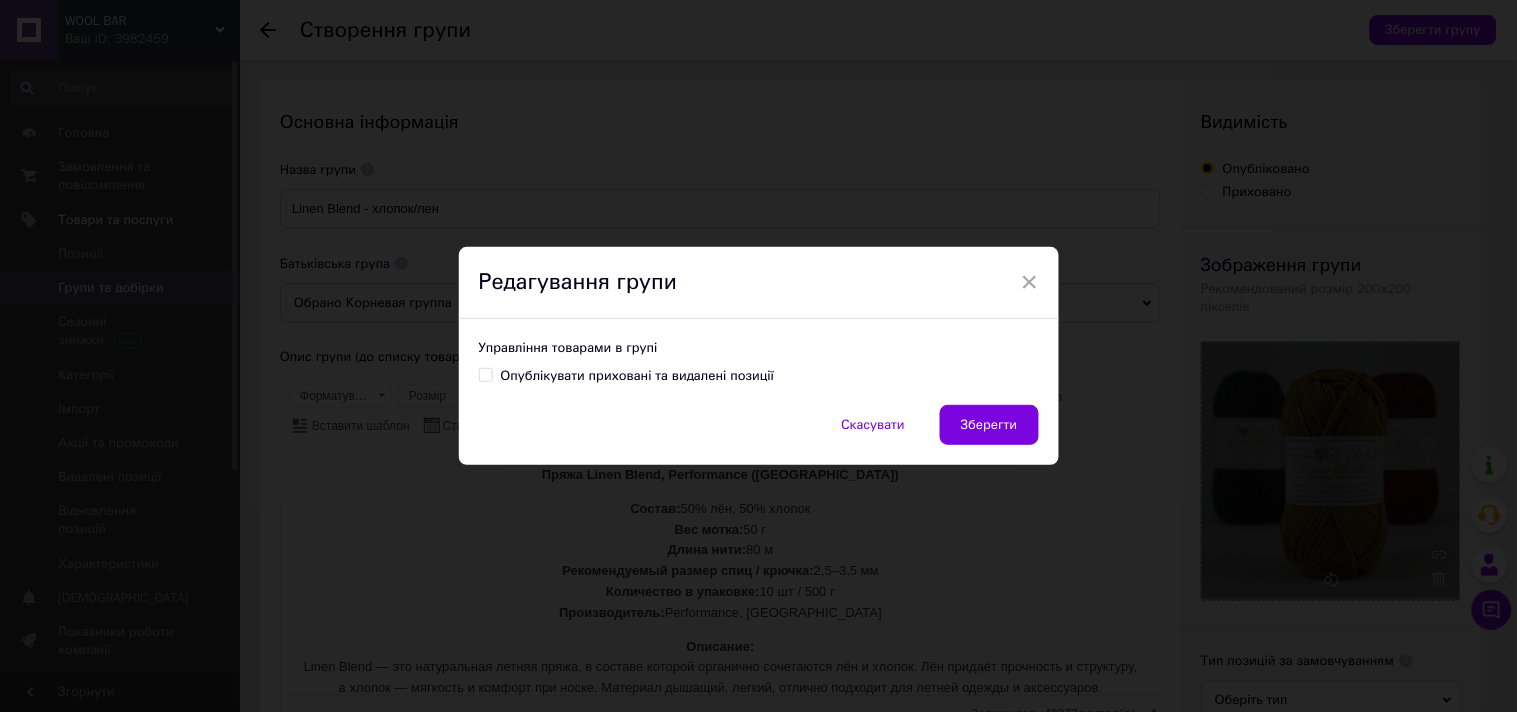 drag, startPoint x: 990, startPoint y: 425, endPoint x: 1026, endPoint y: 237, distance: 191.41577 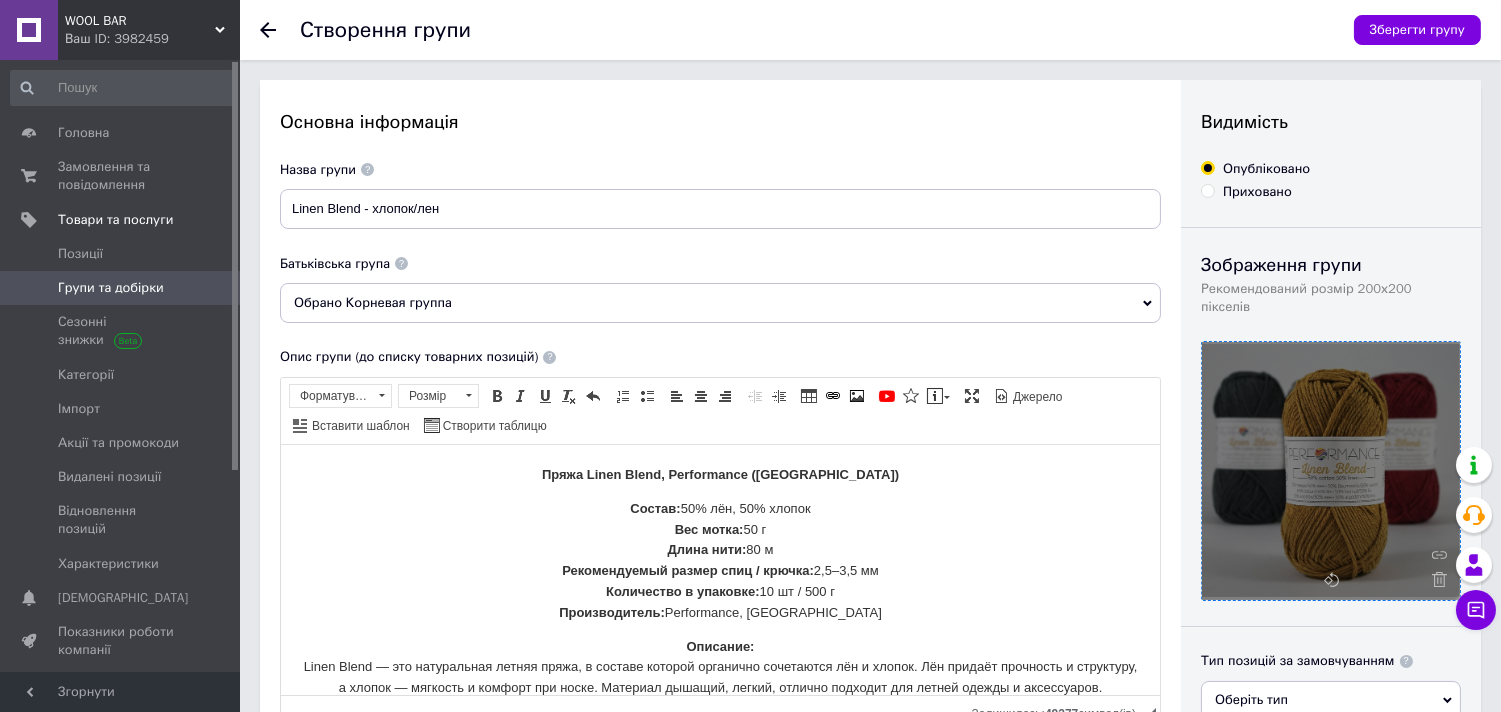 click on "Обрано Корневая группа" at bounding box center (720, 303) 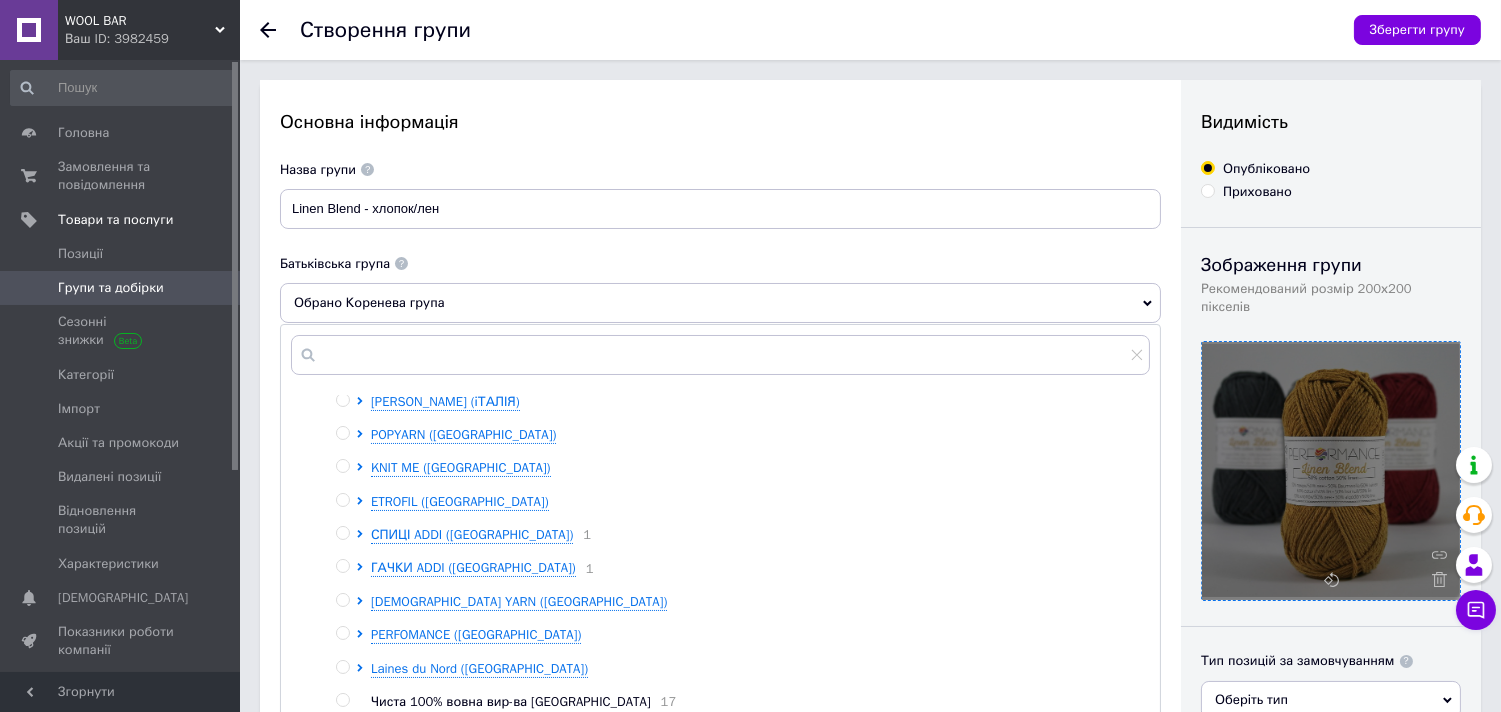scroll, scrollTop: 53, scrollLeft: 0, axis: vertical 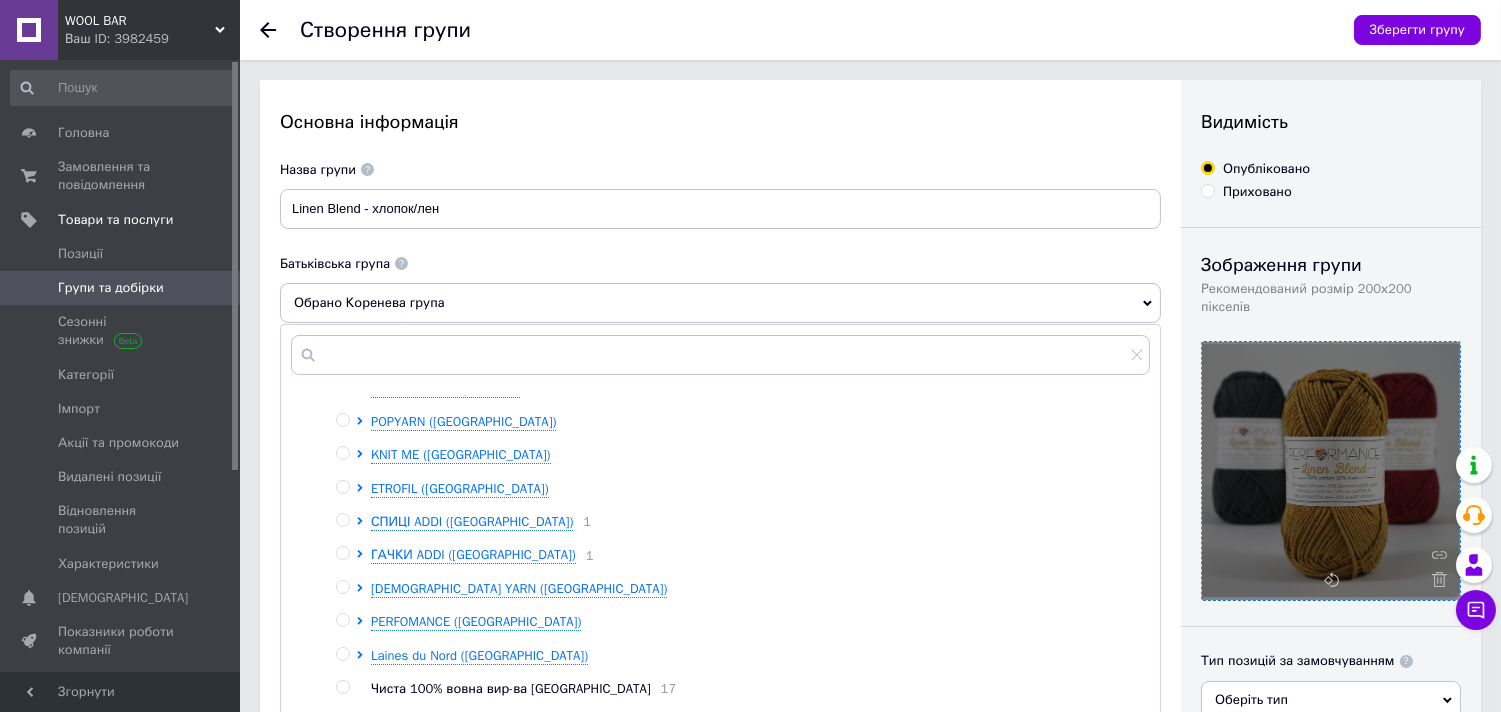 click at bounding box center [342, 620] 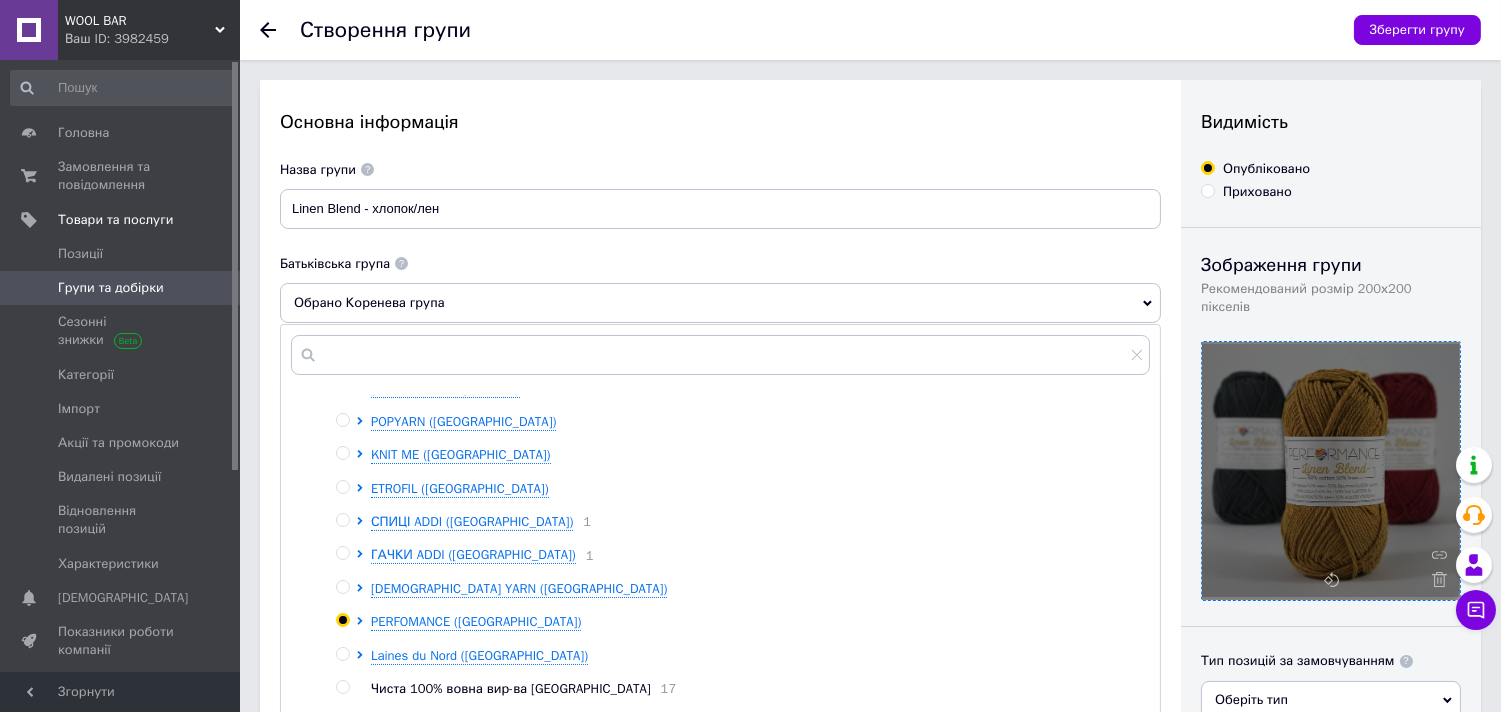 radio on "true" 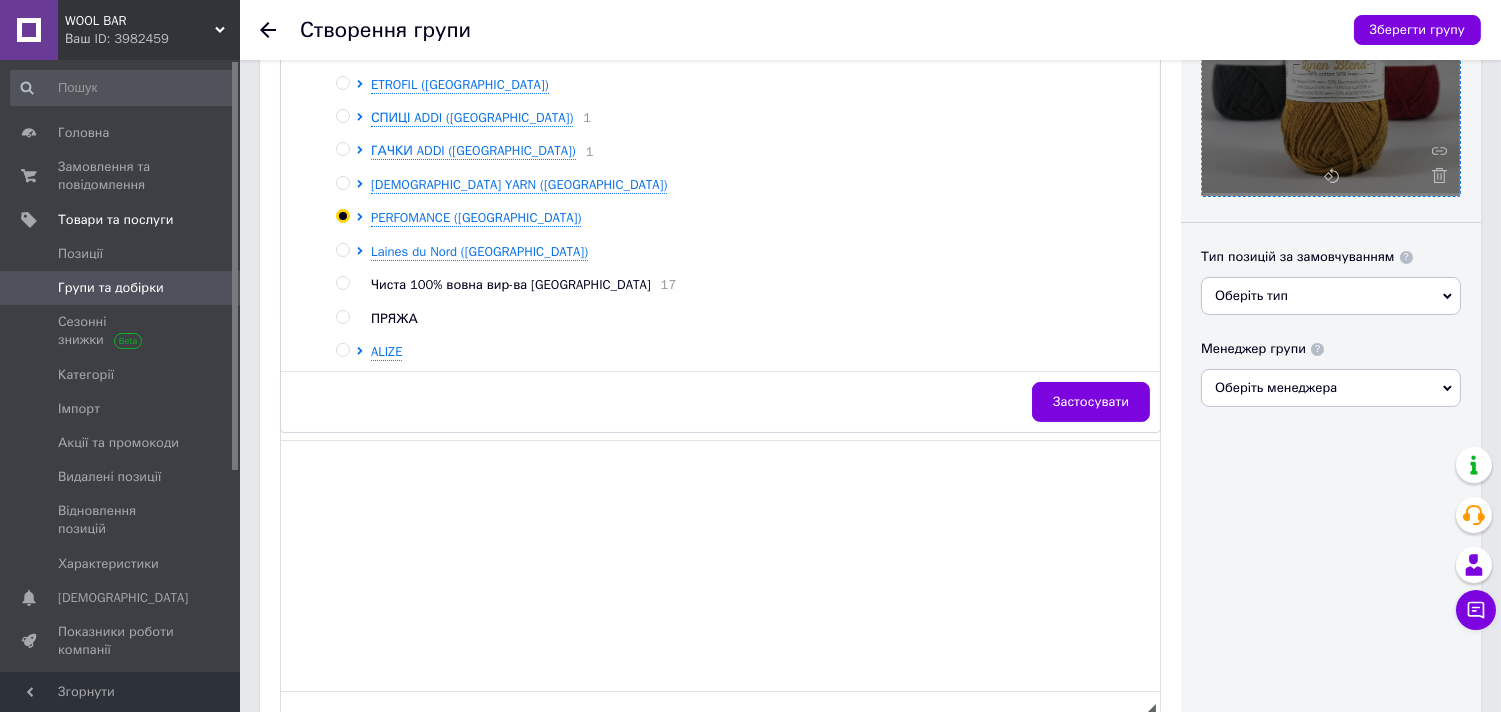 scroll, scrollTop: 444, scrollLeft: 0, axis: vertical 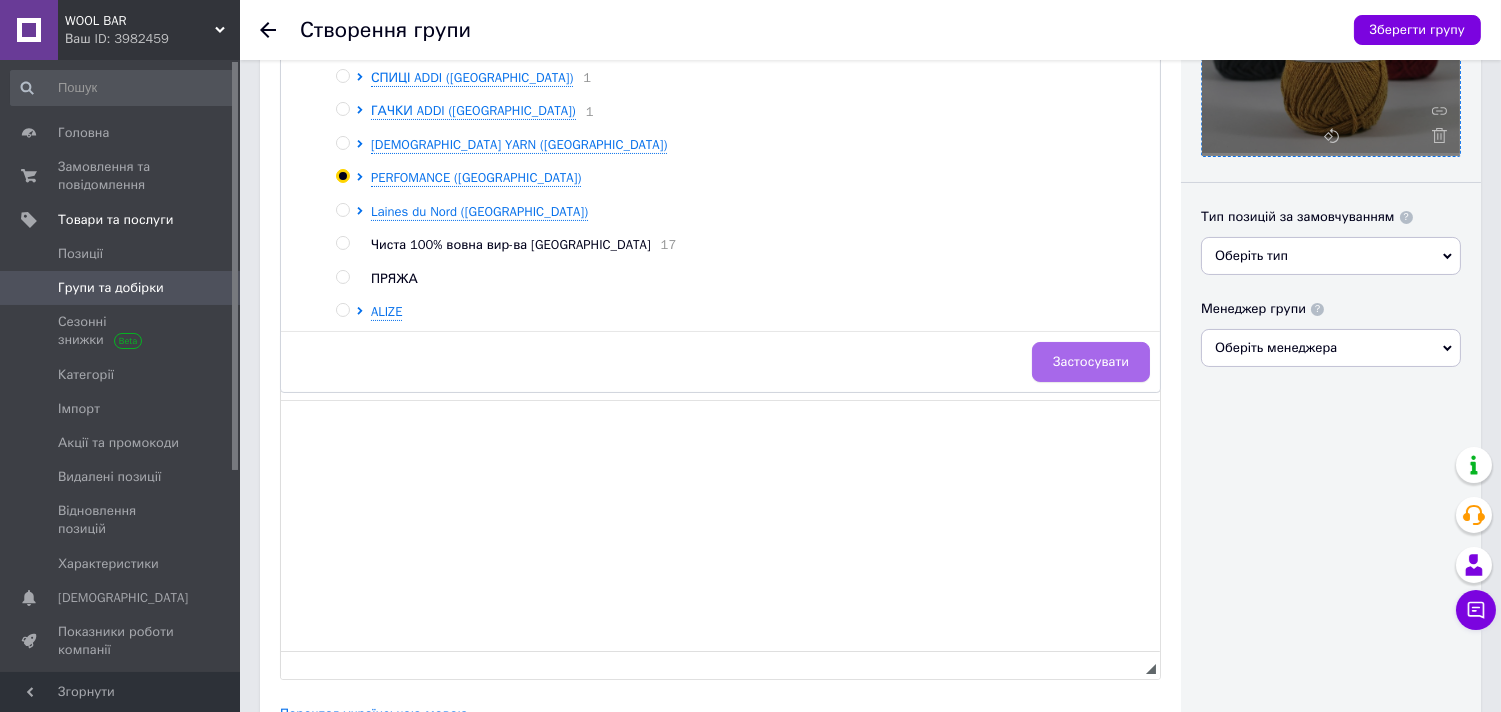 click on "Застосувати" at bounding box center [1091, 362] 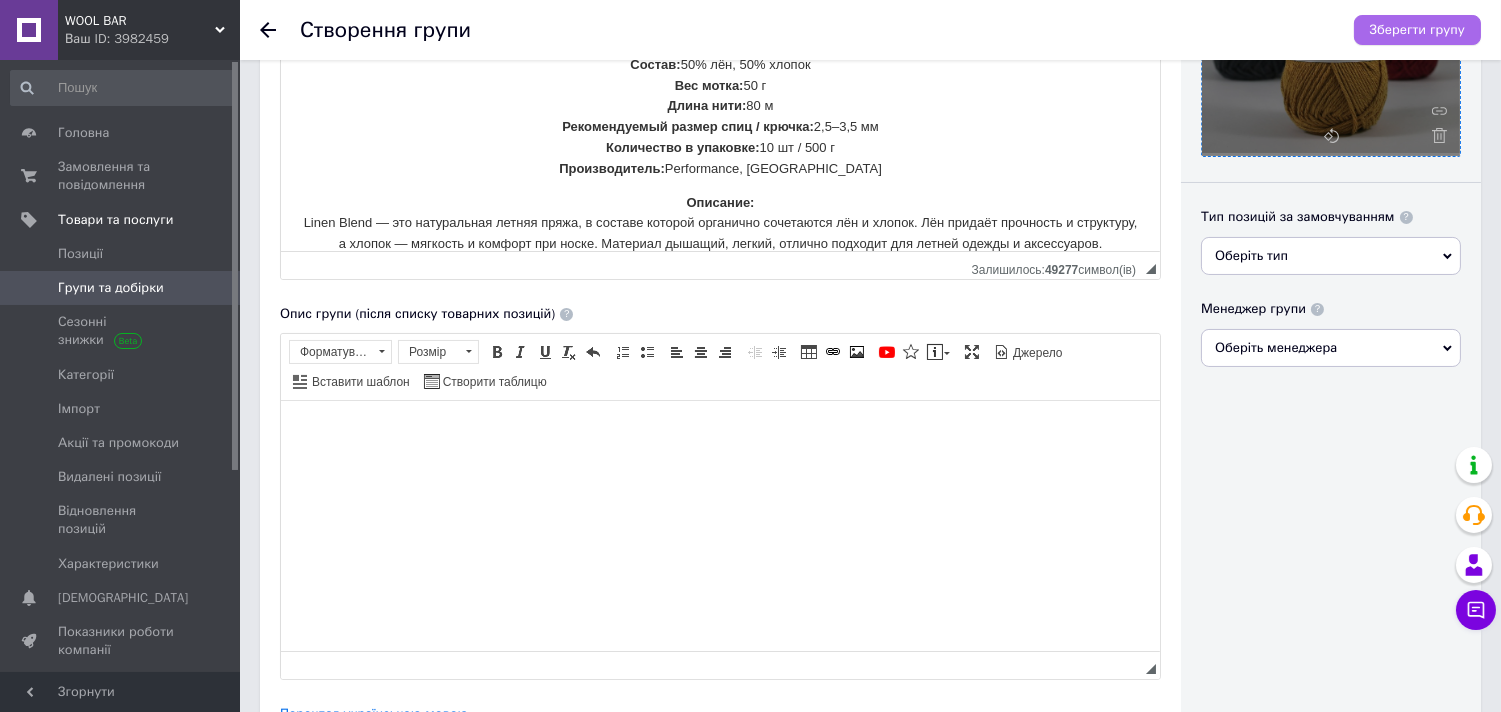 click on "Зберегти групу" at bounding box center (1417, 30) 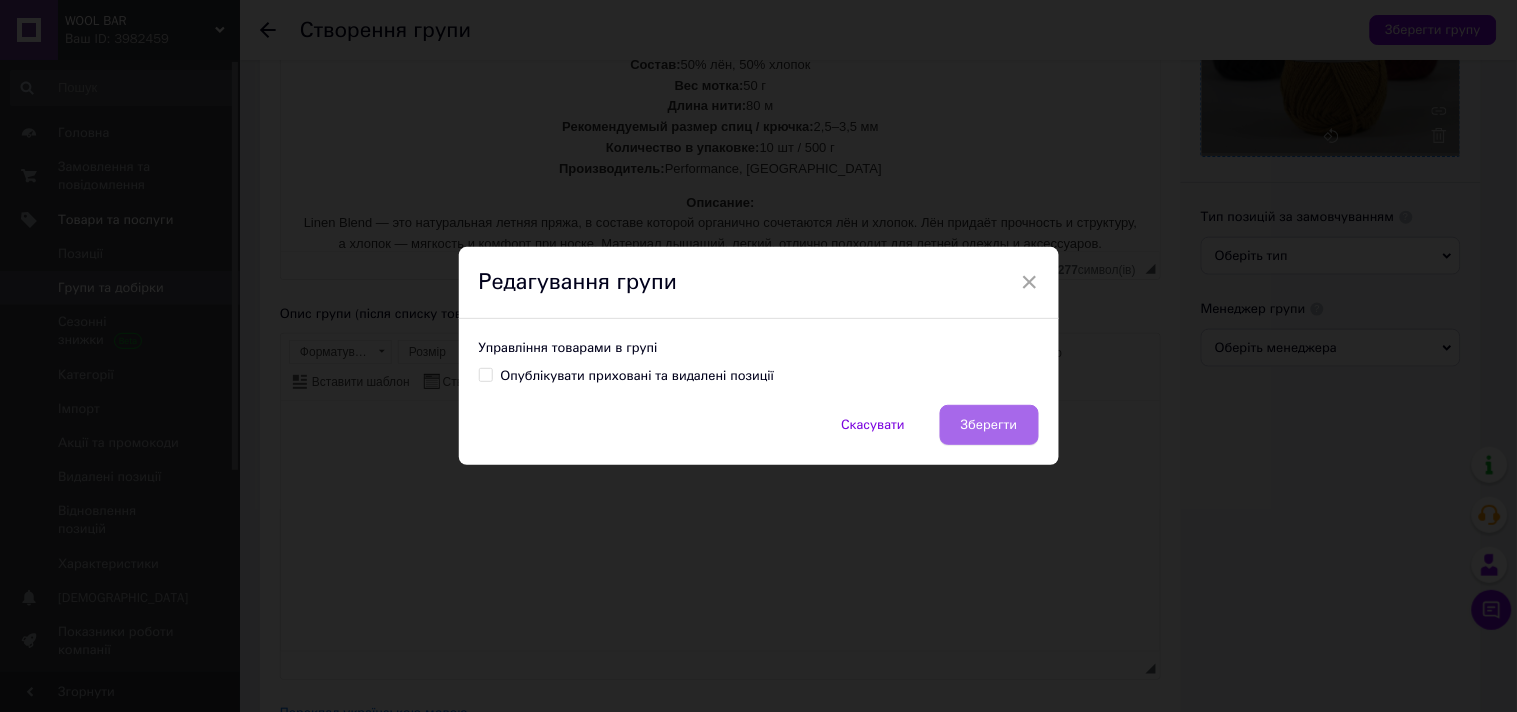 click on "Зберегти" at bounding box center [989, 425] 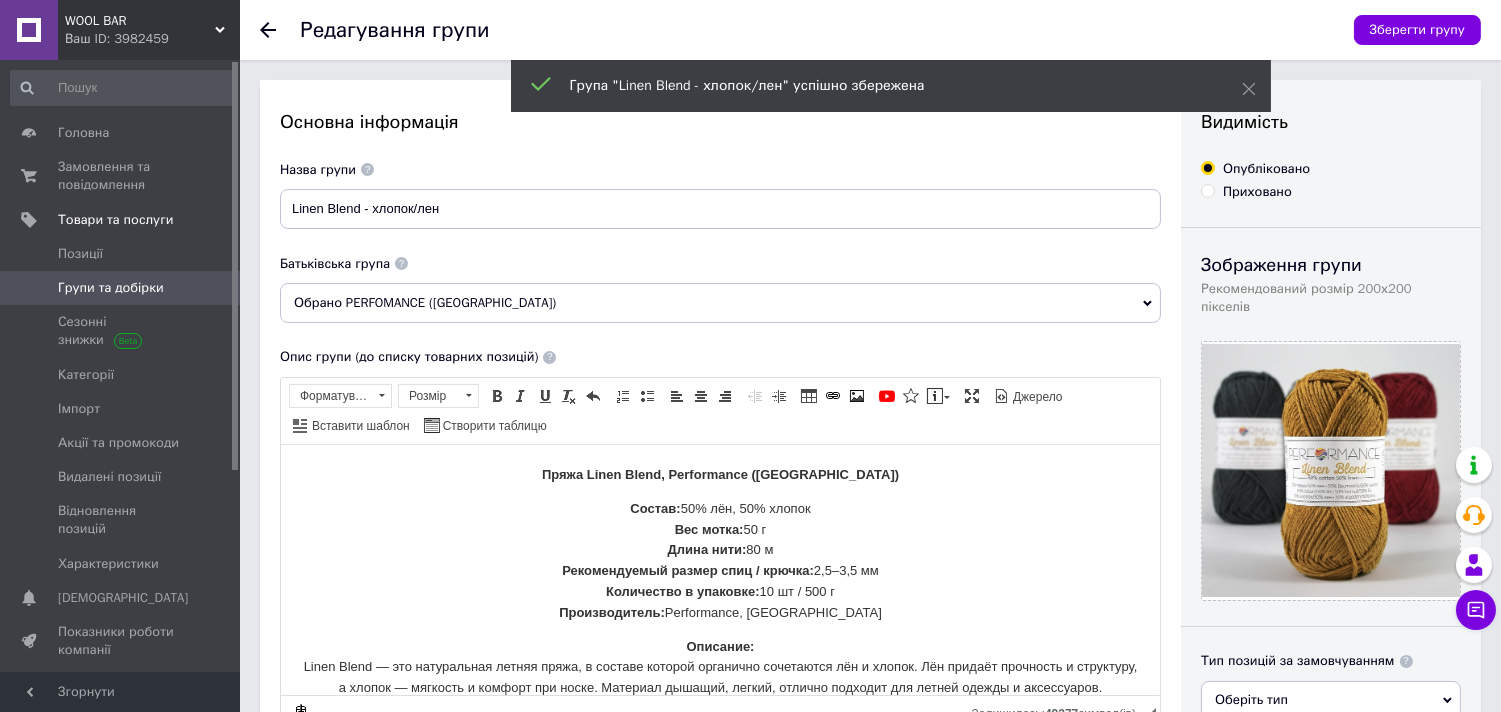 scroll, scrollTop: 0, scrollLeft: 0, axis: both 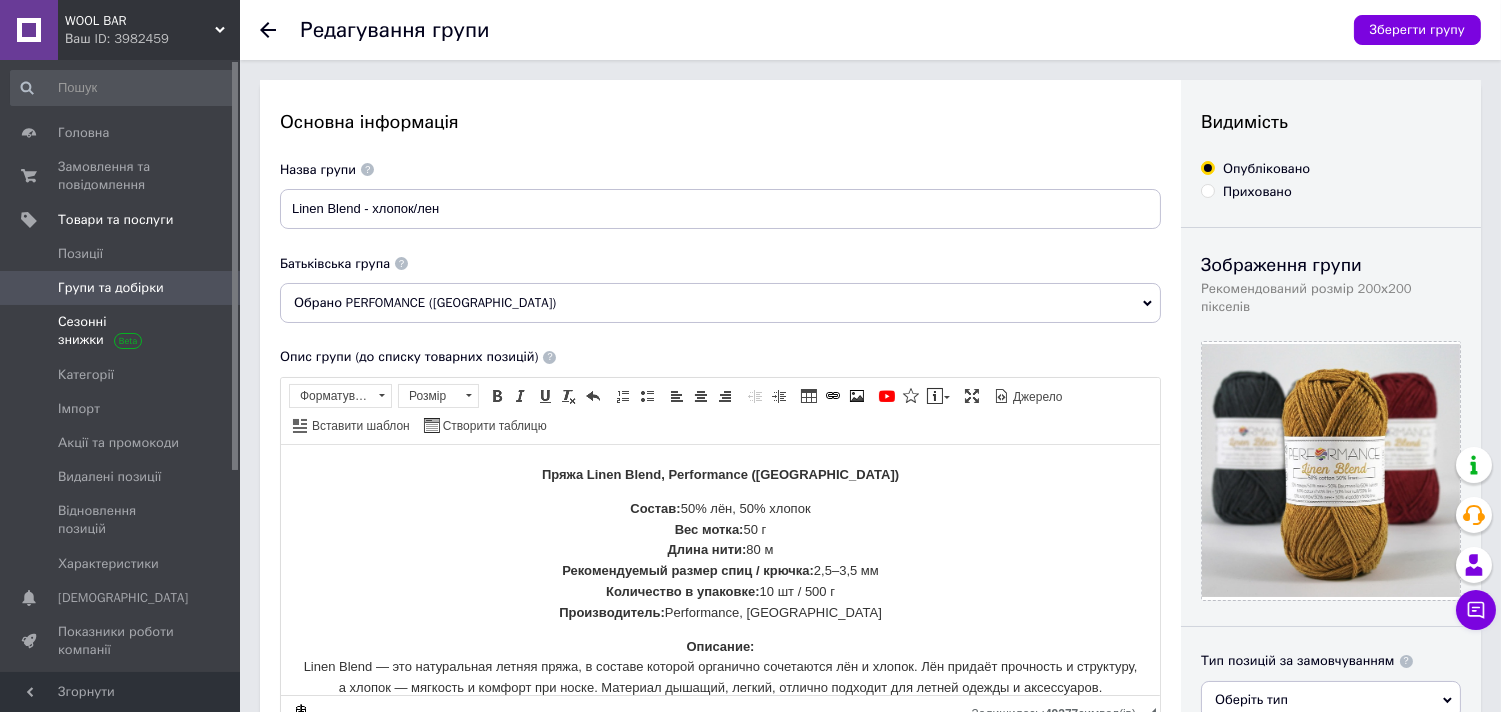 click on "Сезонні знижки" at bounding box center [121, 331] 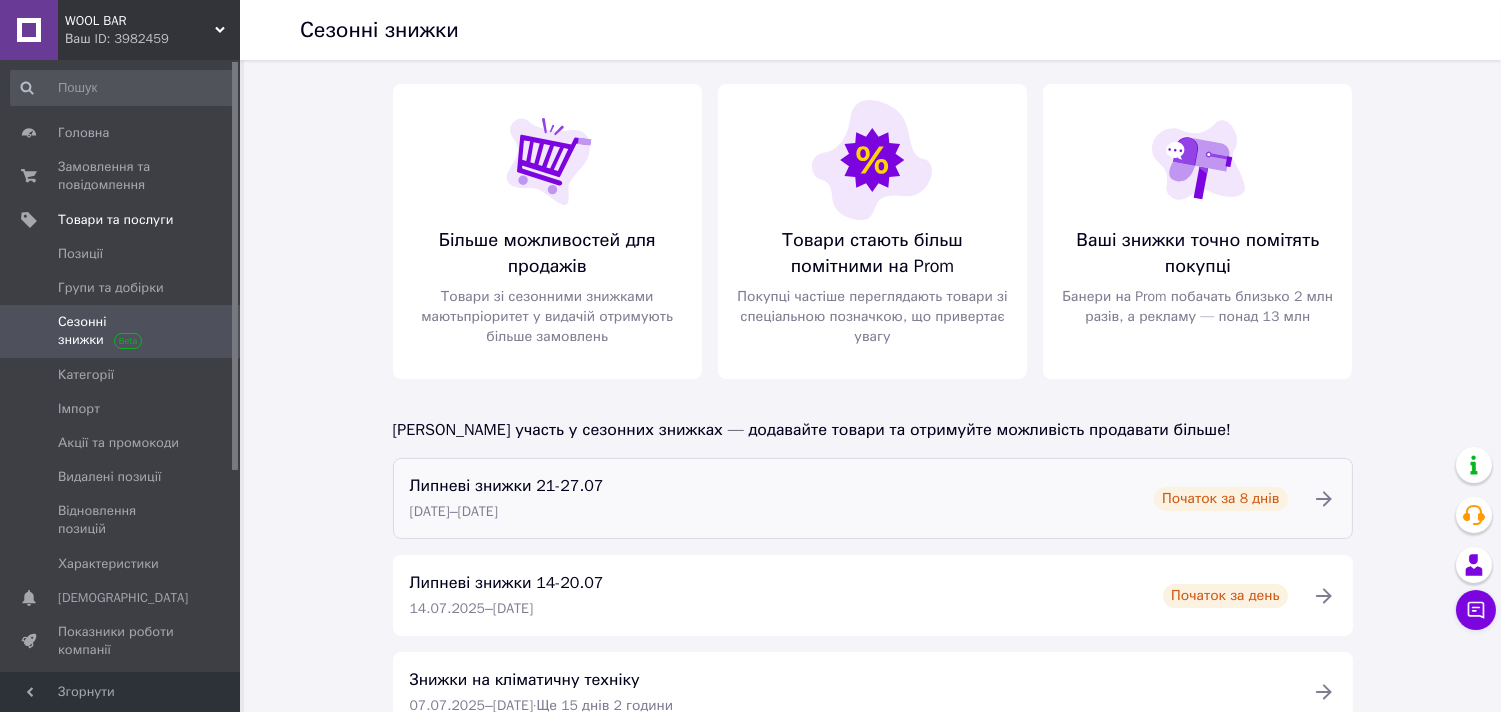 click 